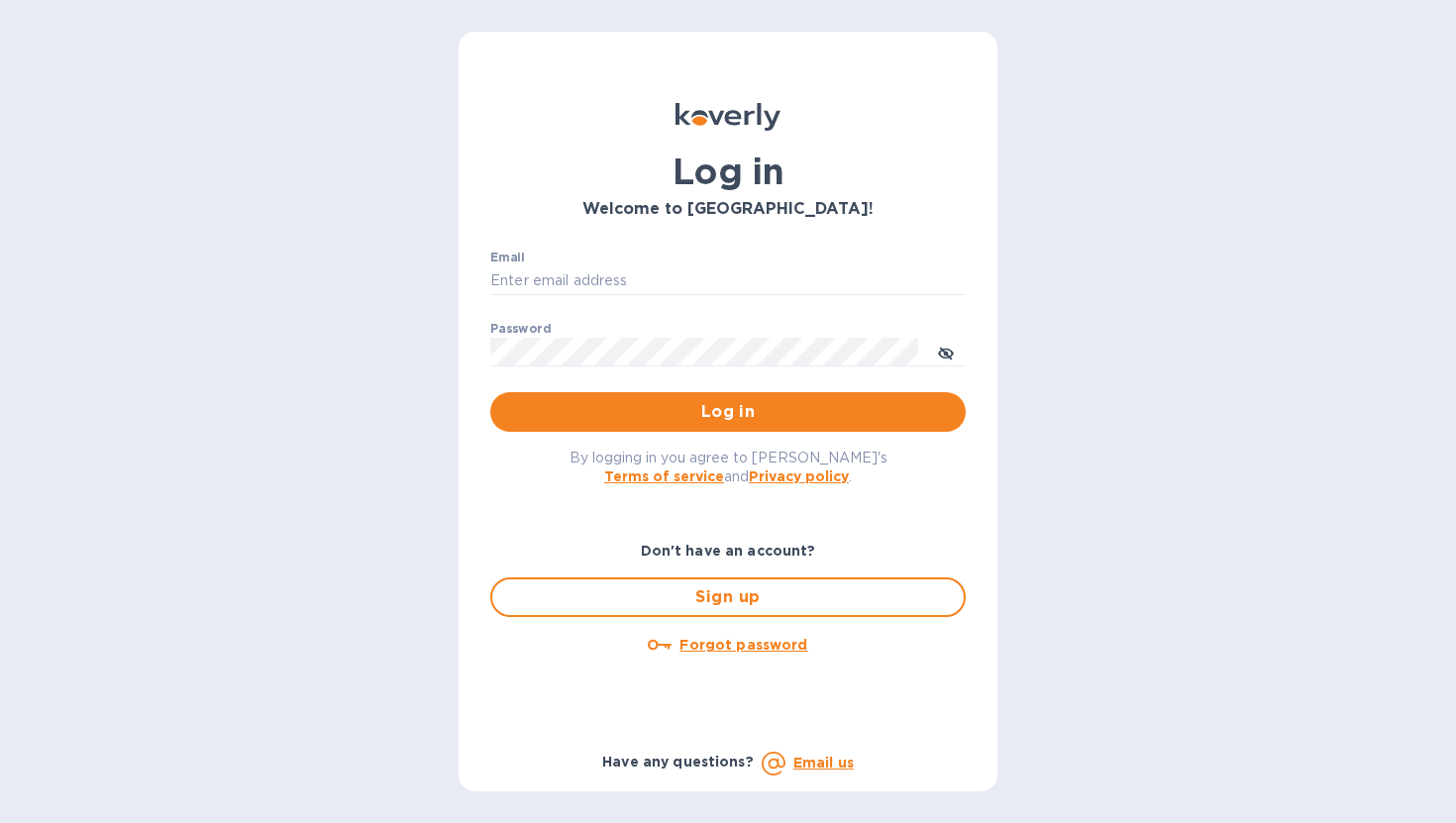scroll, scrollTop: 0, scrollLeft: 0, axis: both 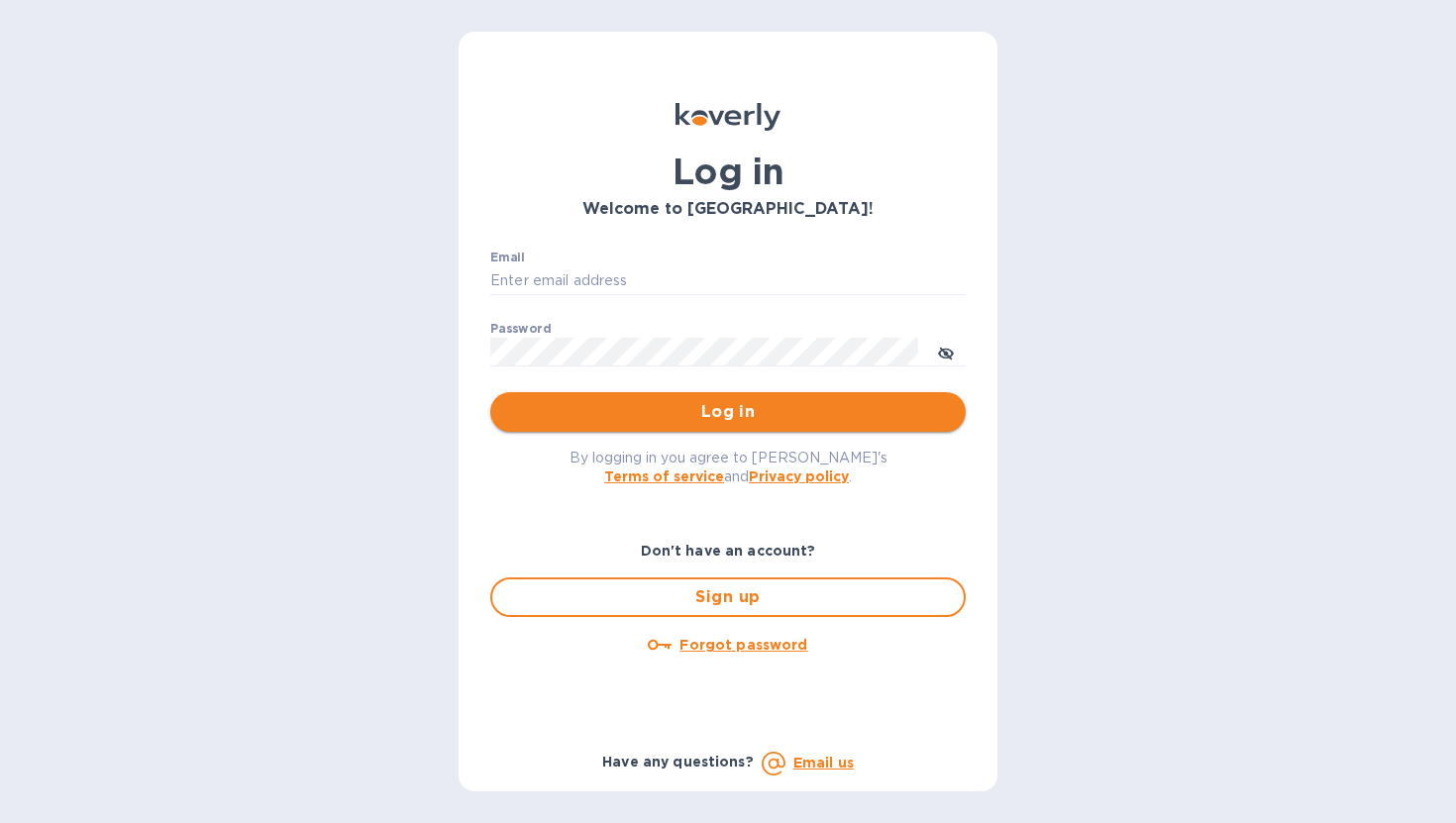 type on "[PERSON_NAME][EMAIL_ADDRESS][DOMAIN_NAME]" 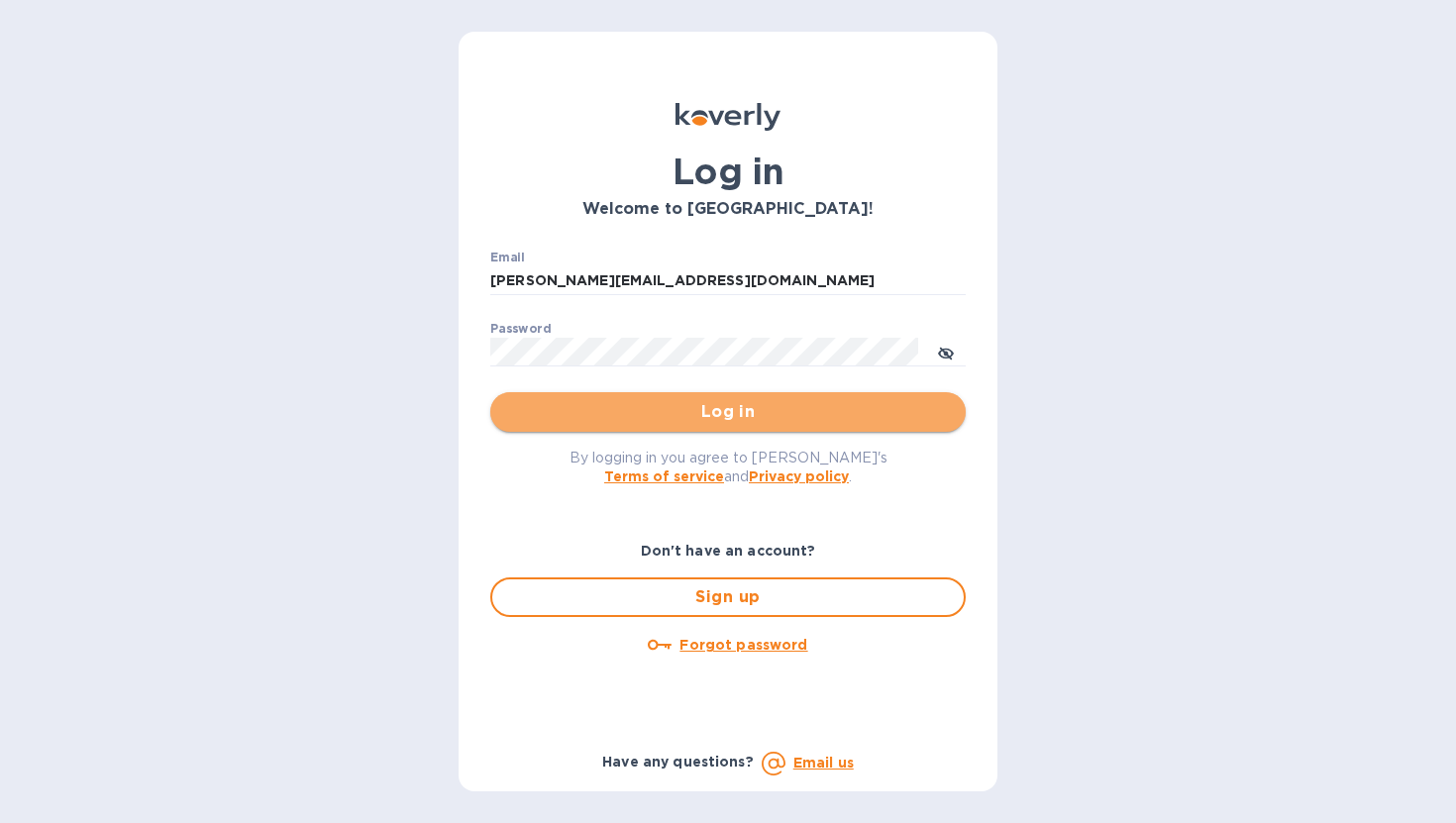 click on "Log in" at bounding box center (728, 412) 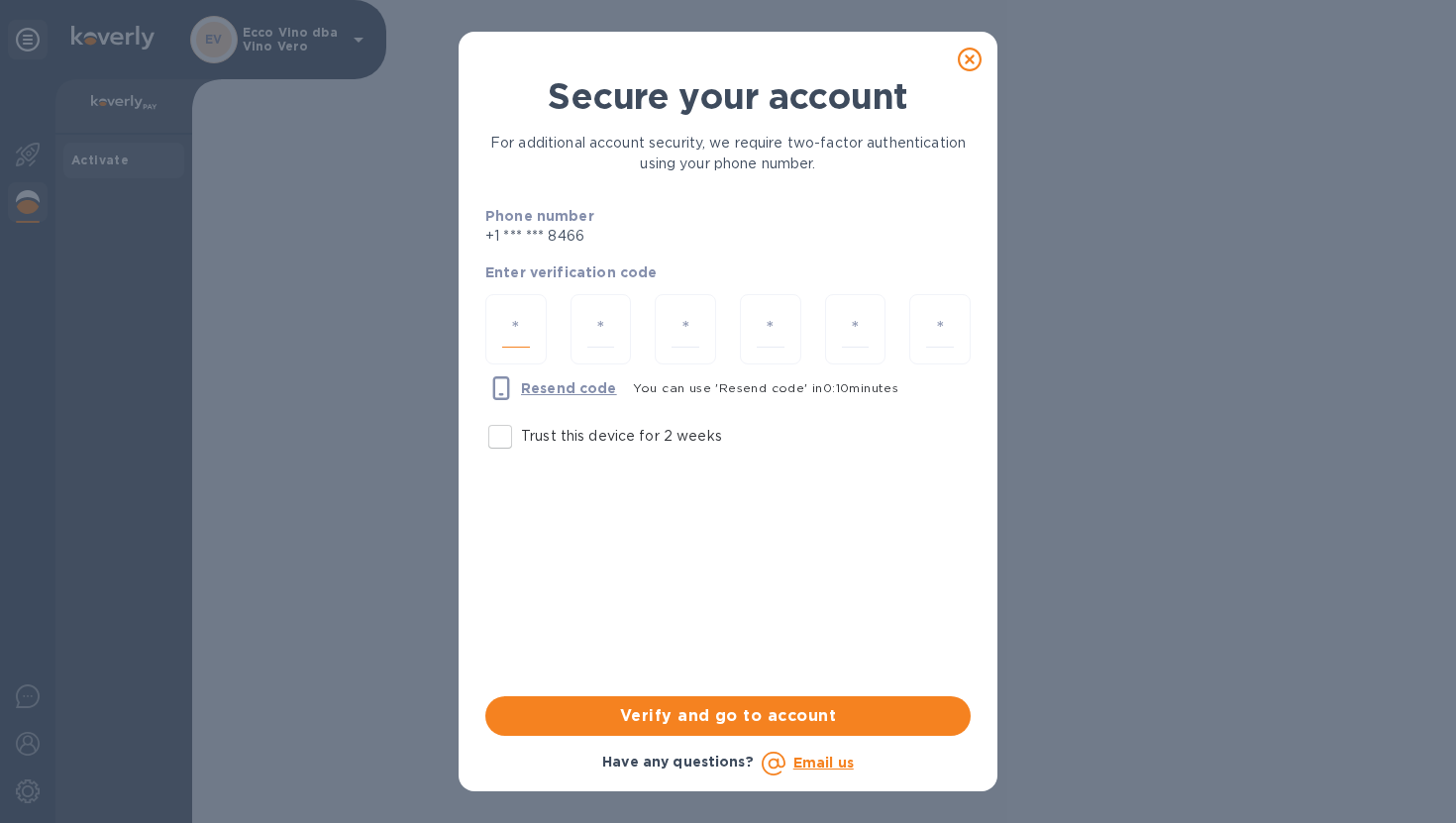 click at bounding box center (516, 329) 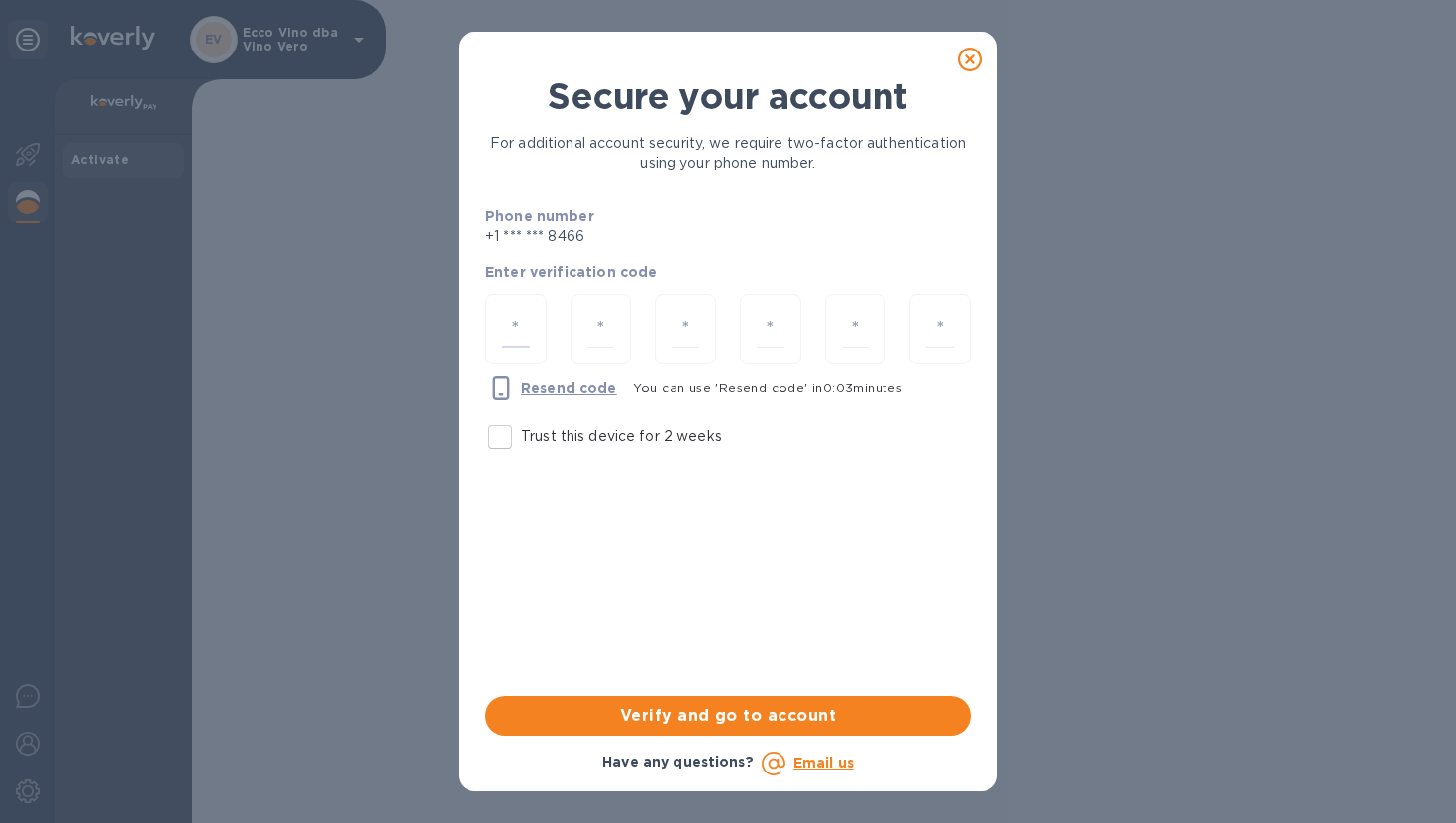 type on "9" 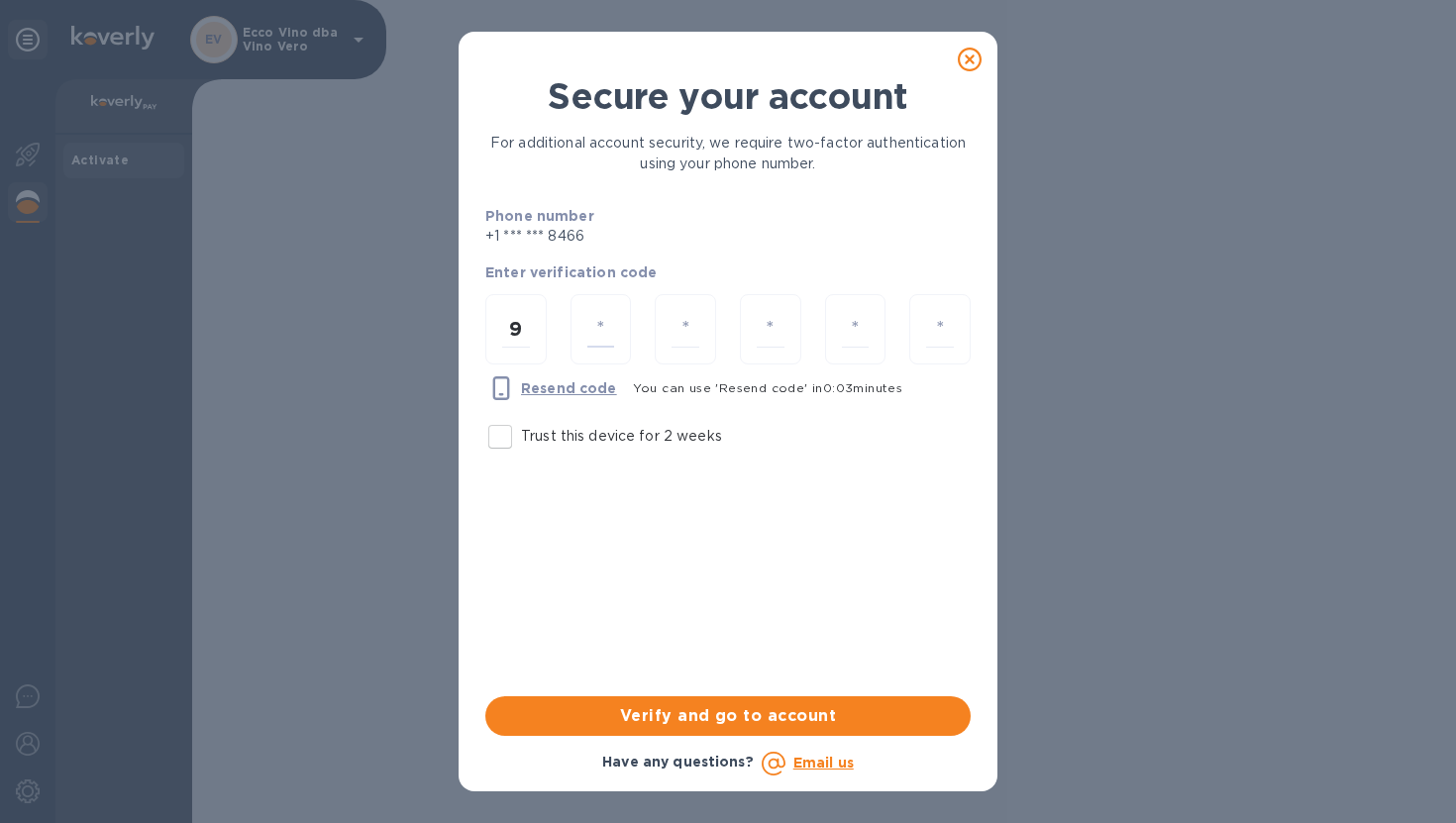 type on "0" 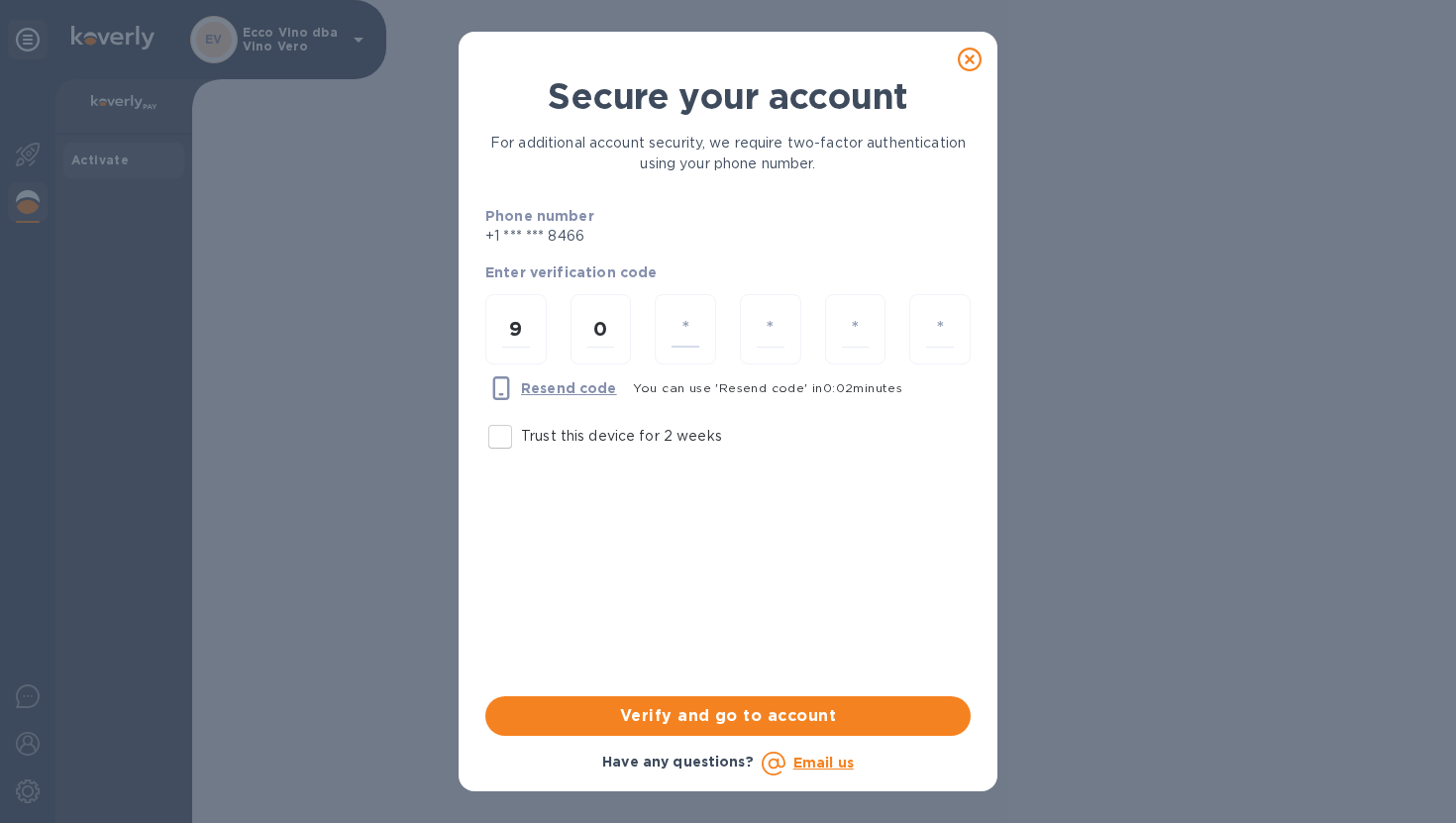 type on "7" 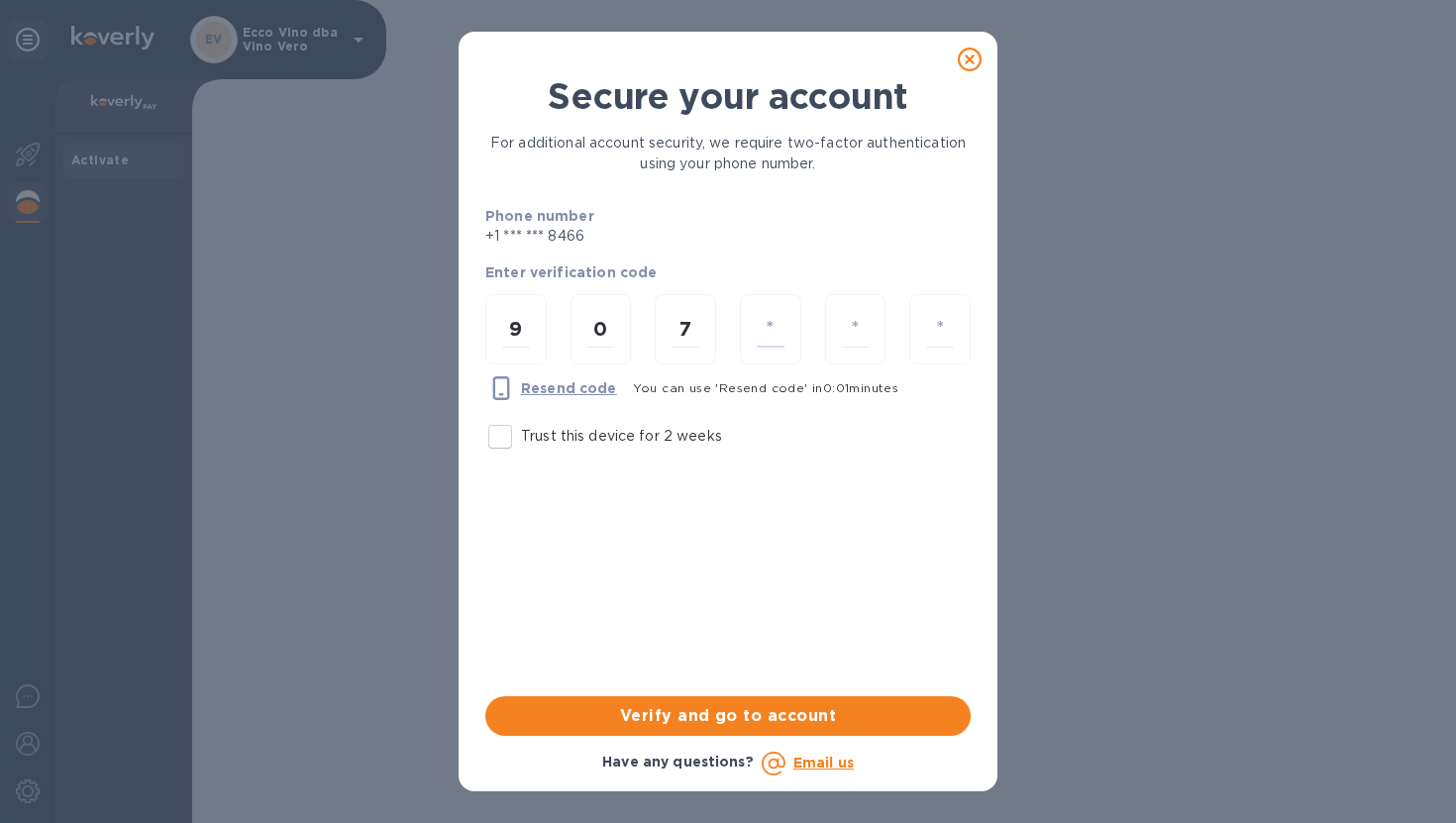 type on "6" 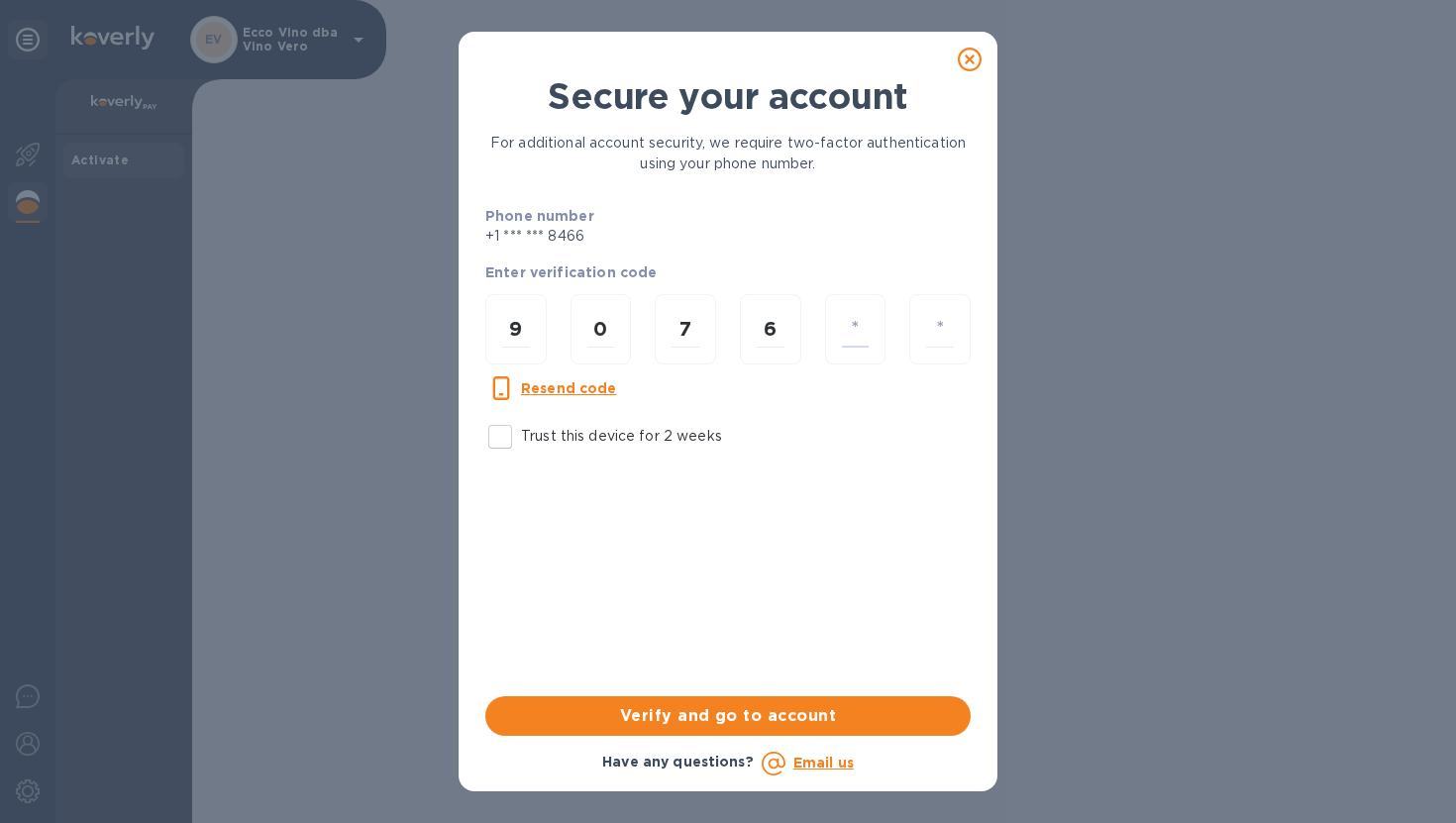 type on "1" 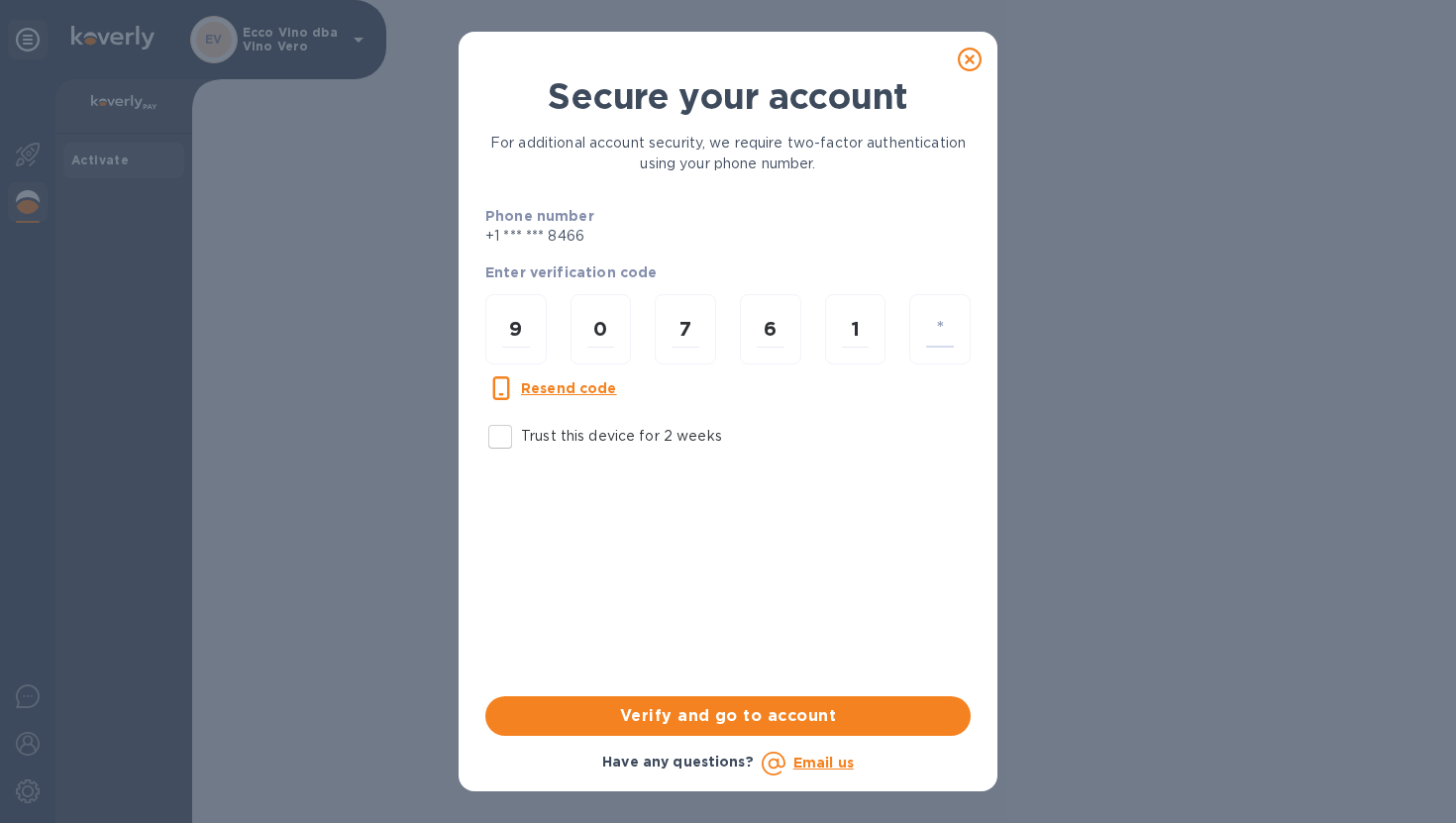type on "6" 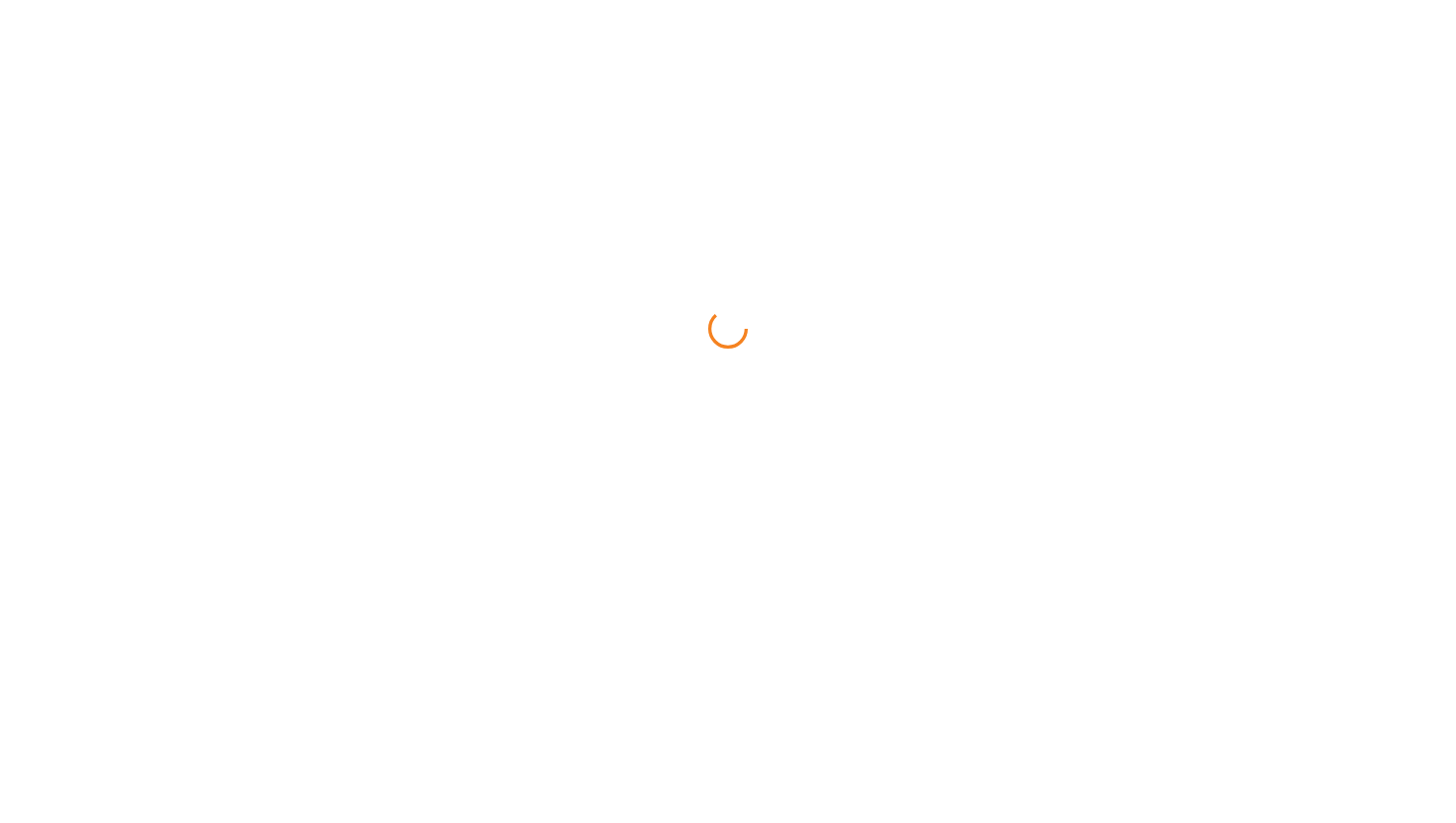 scroll, scrollTop: 0, scrollLeft: 0, axis: both 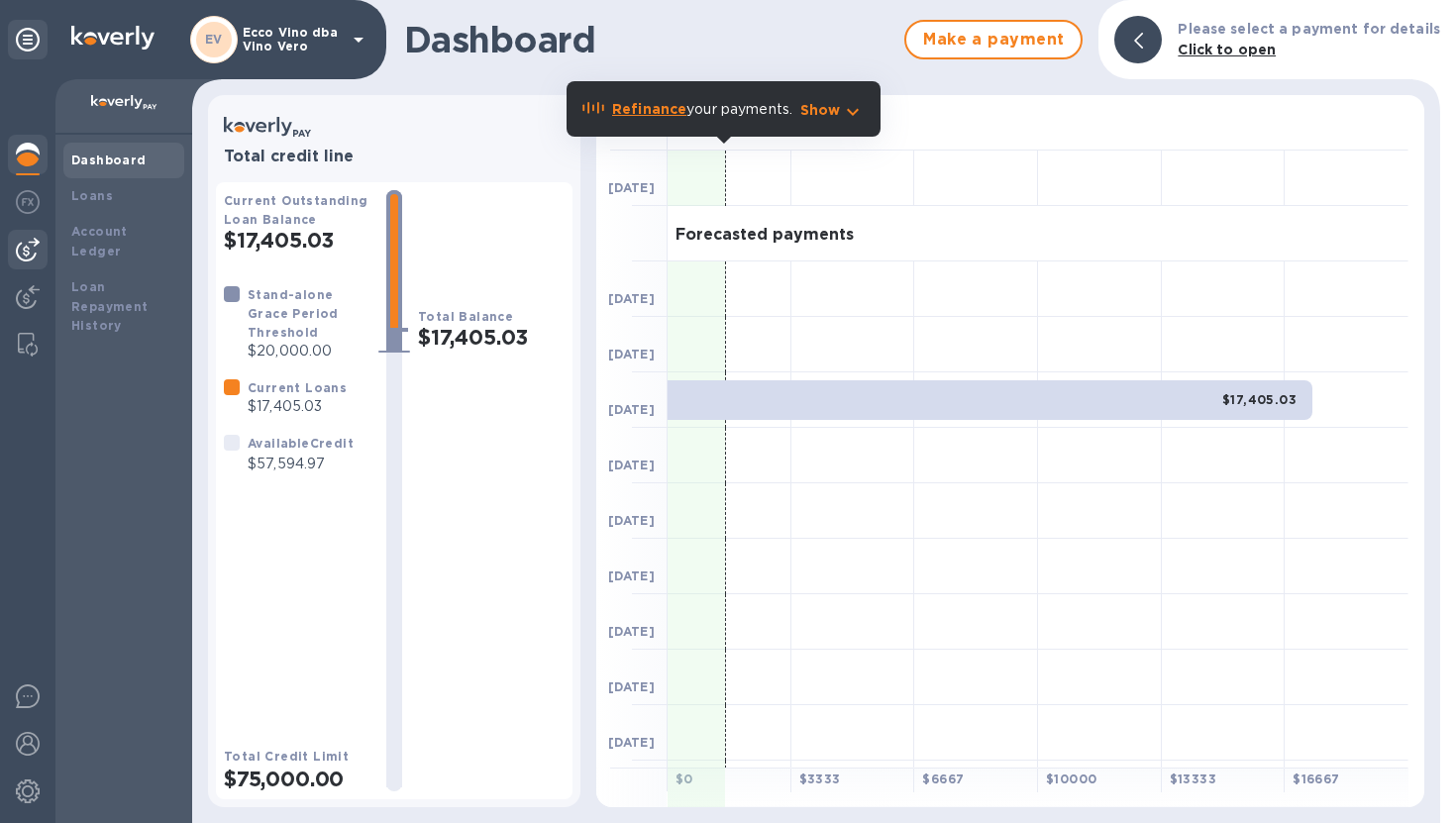 click at bounding box center [28, 250] 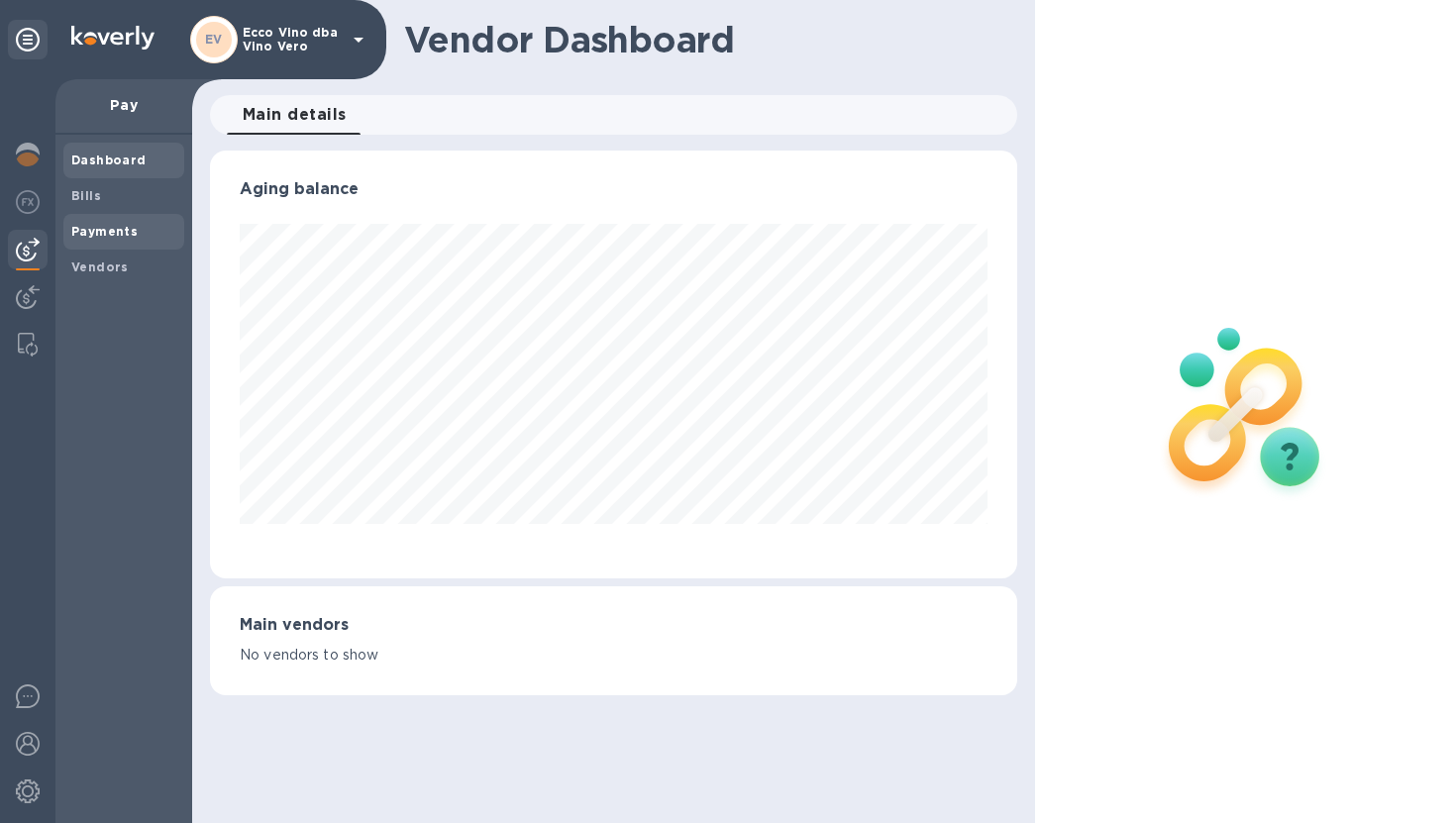scroll, scrollTop: 989945, scrollLeft: 989669, axis: both 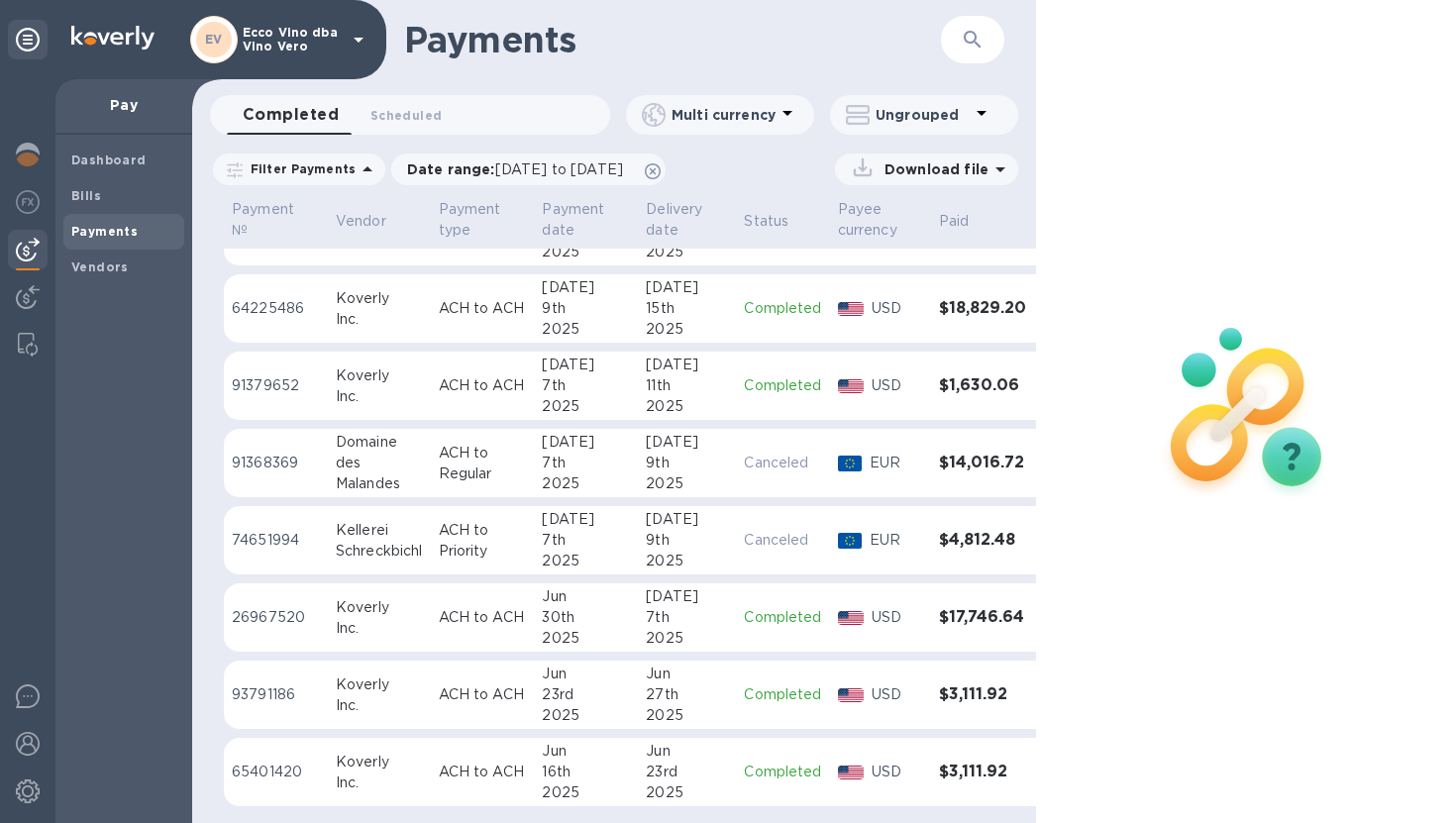 click at bounding box center [28, 250] 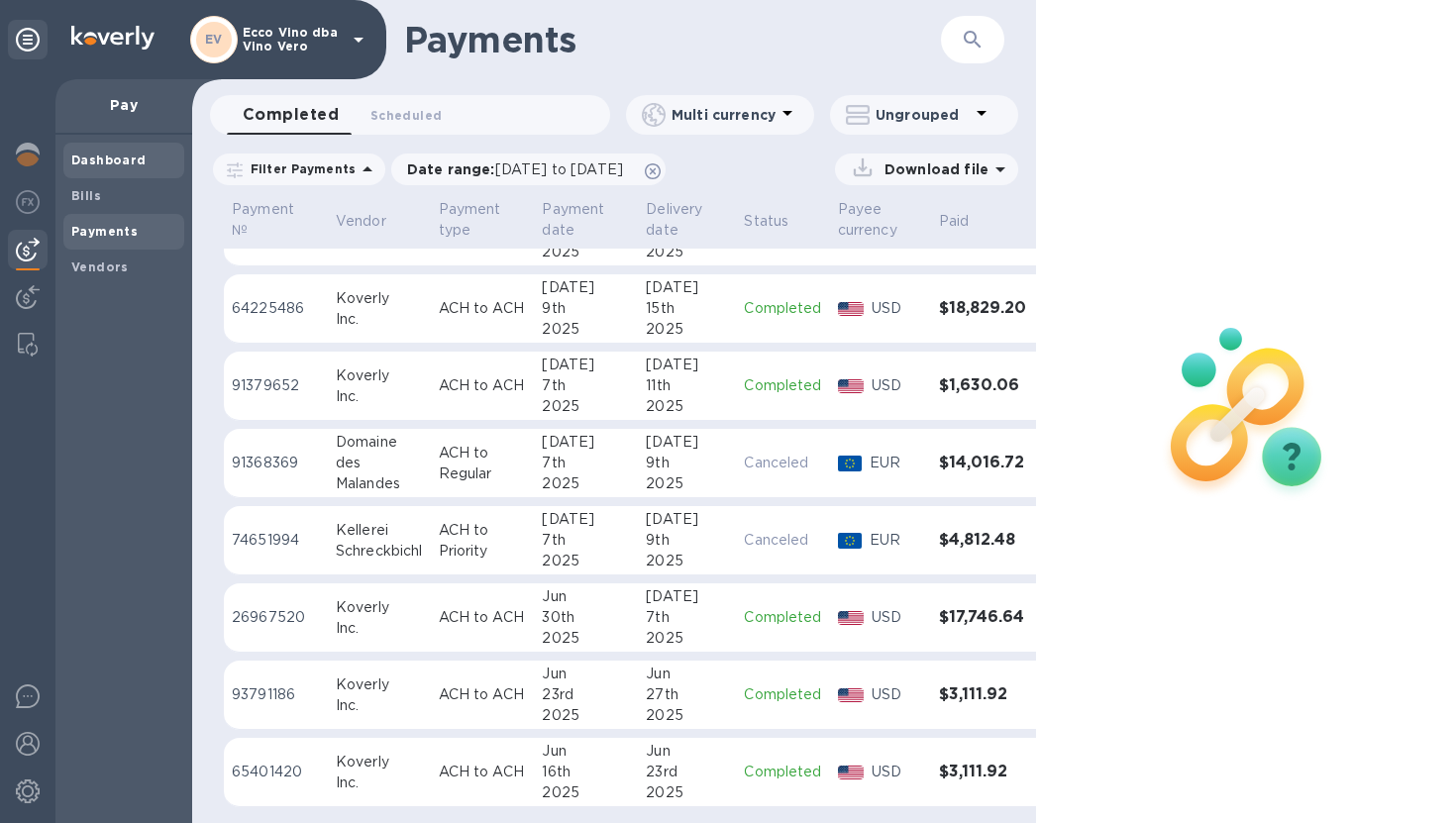 click on "Dashboard" at bounding box center (109, 159) 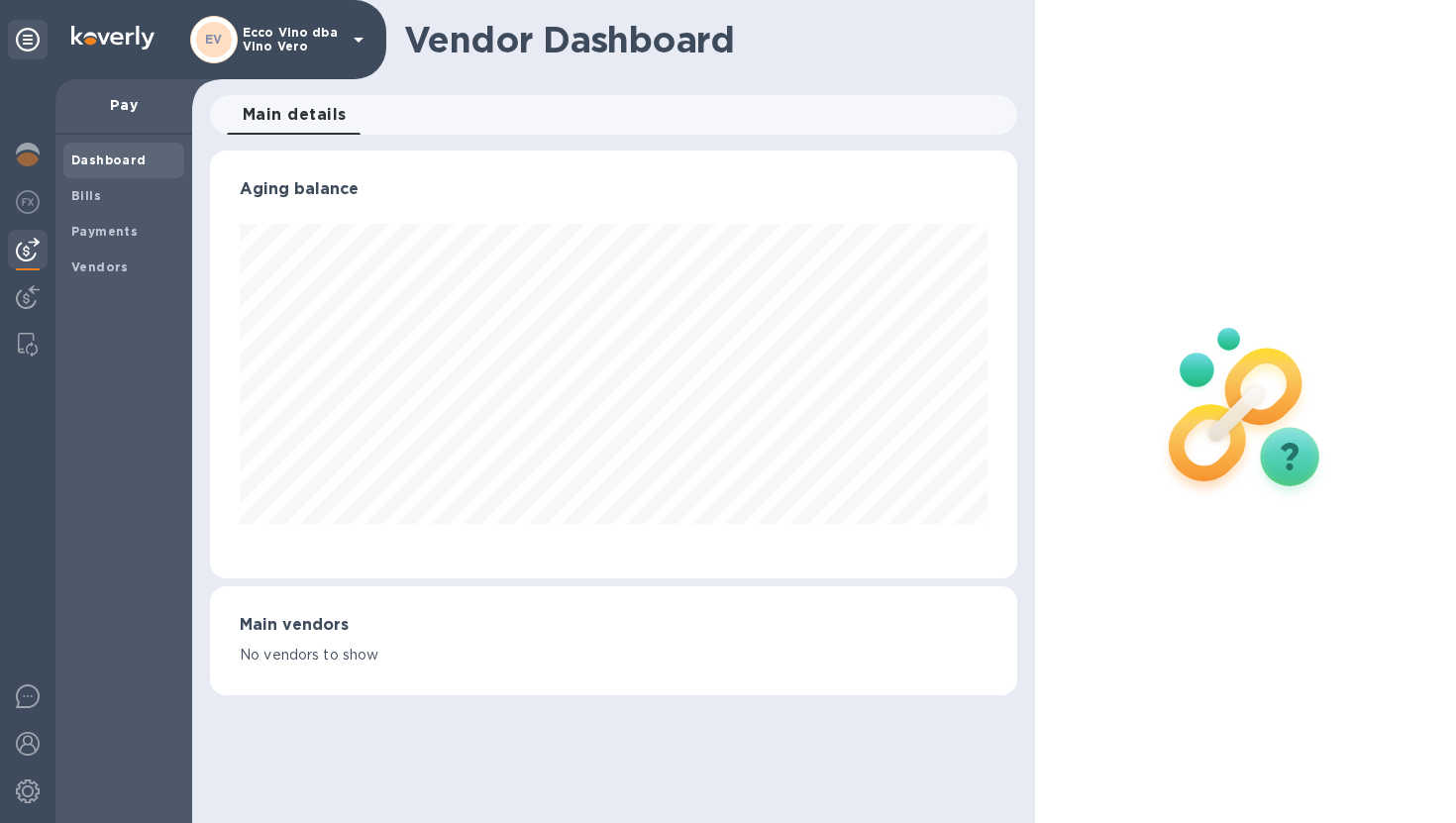 scroll, scrollTop: 989945, scrollLeft: 989677, axis: both 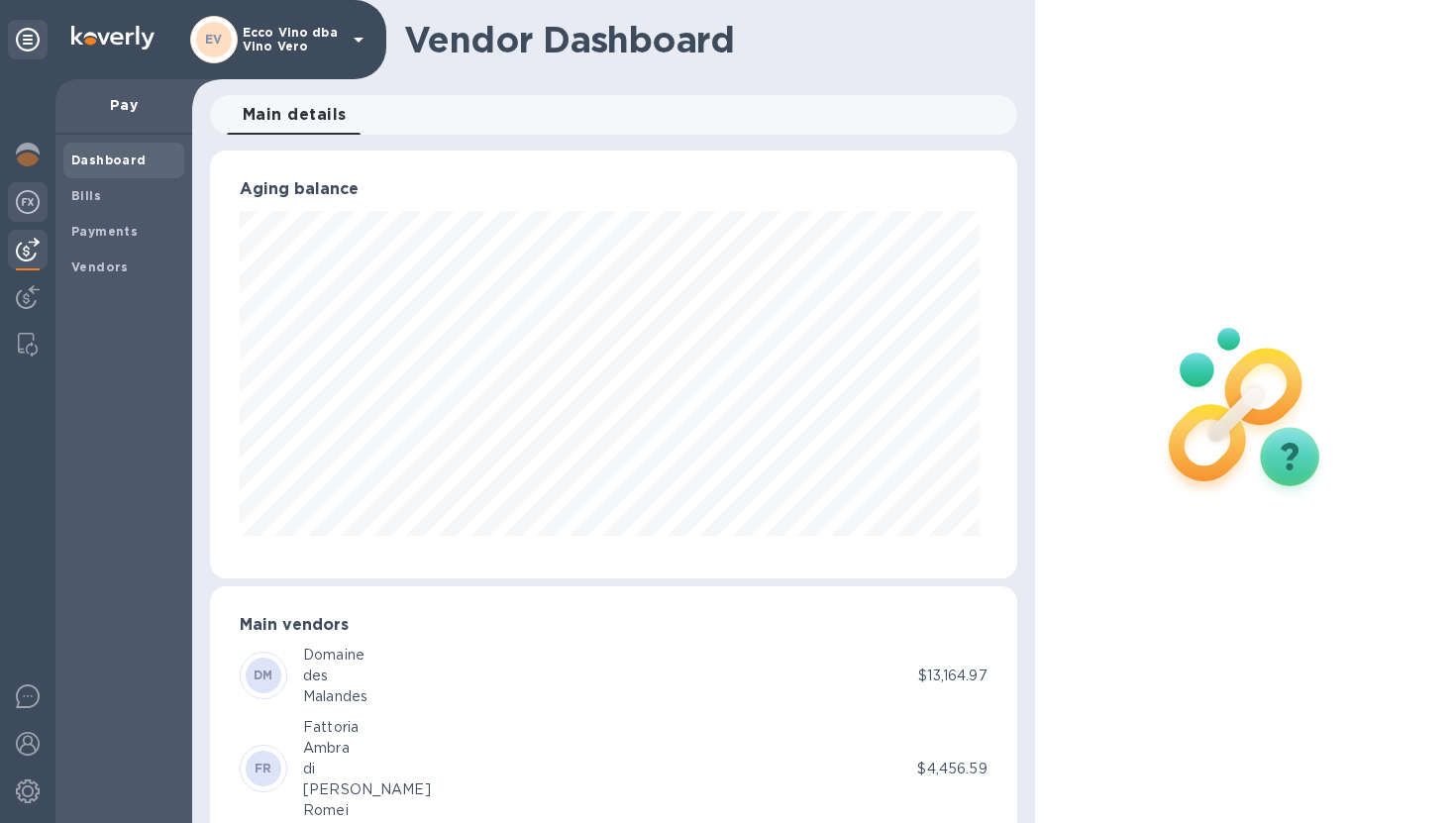 click at bounding box center [28, 202] 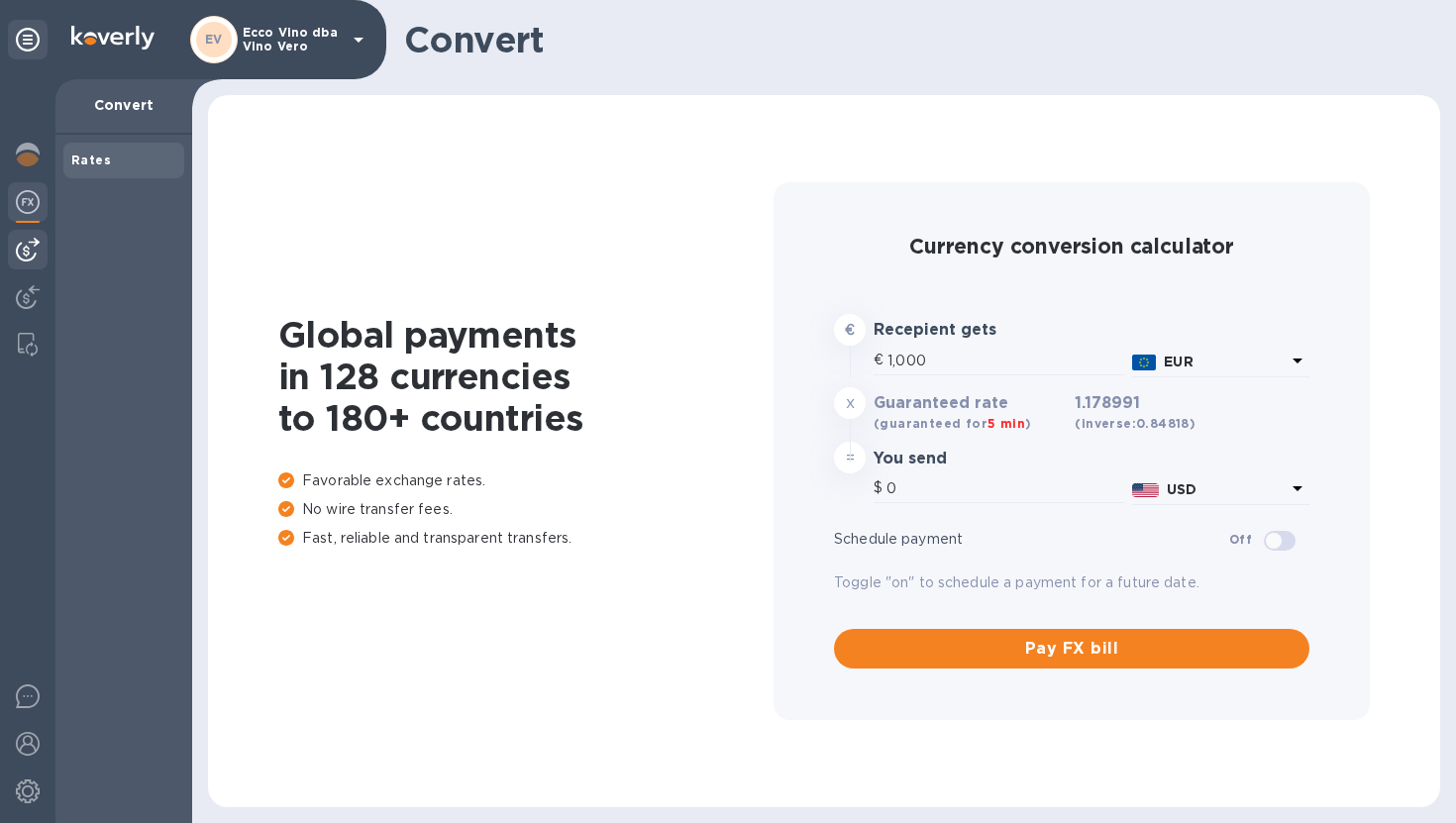 type on "1,178.99" 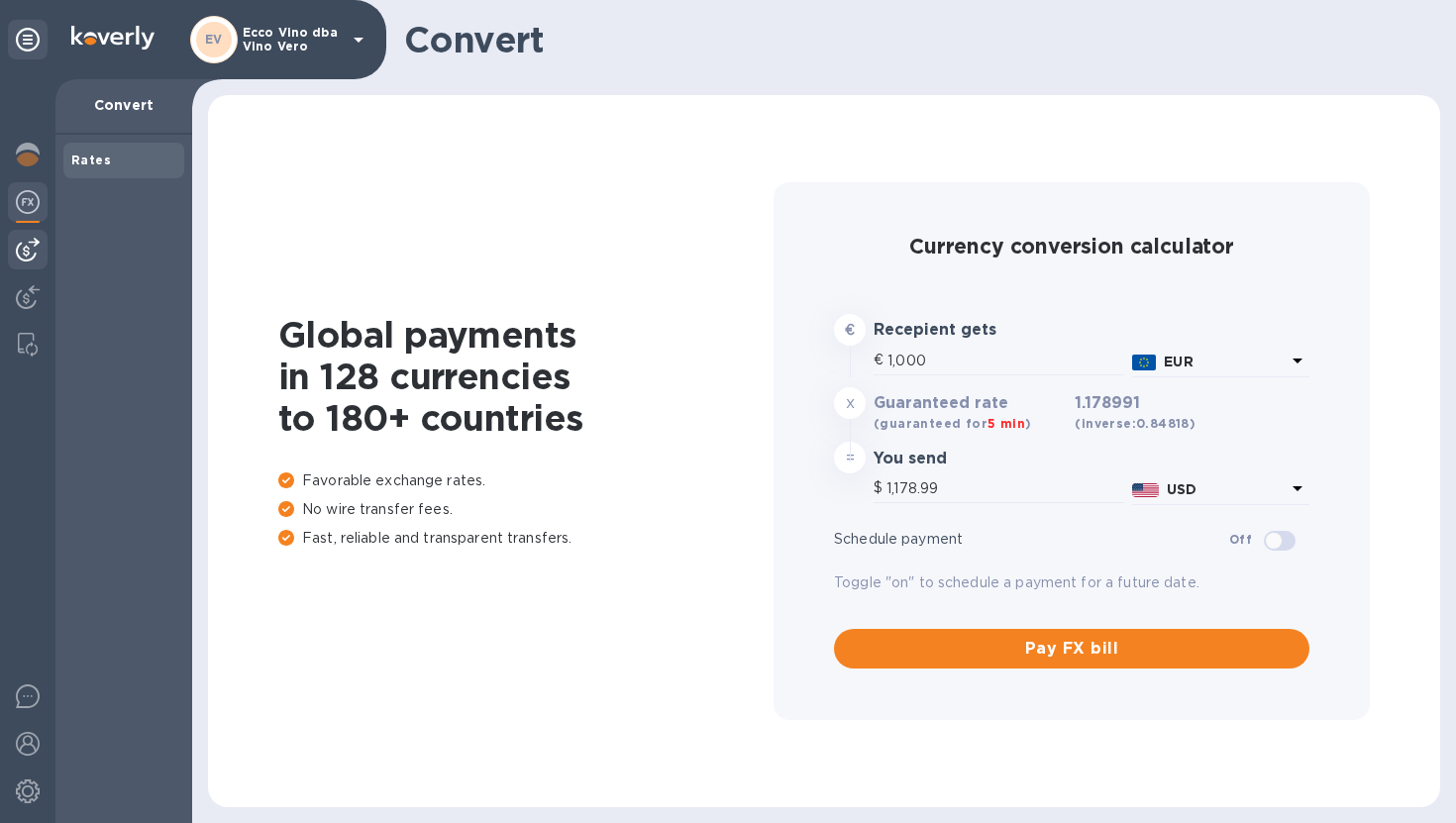 click at bounding box center [28, 250] 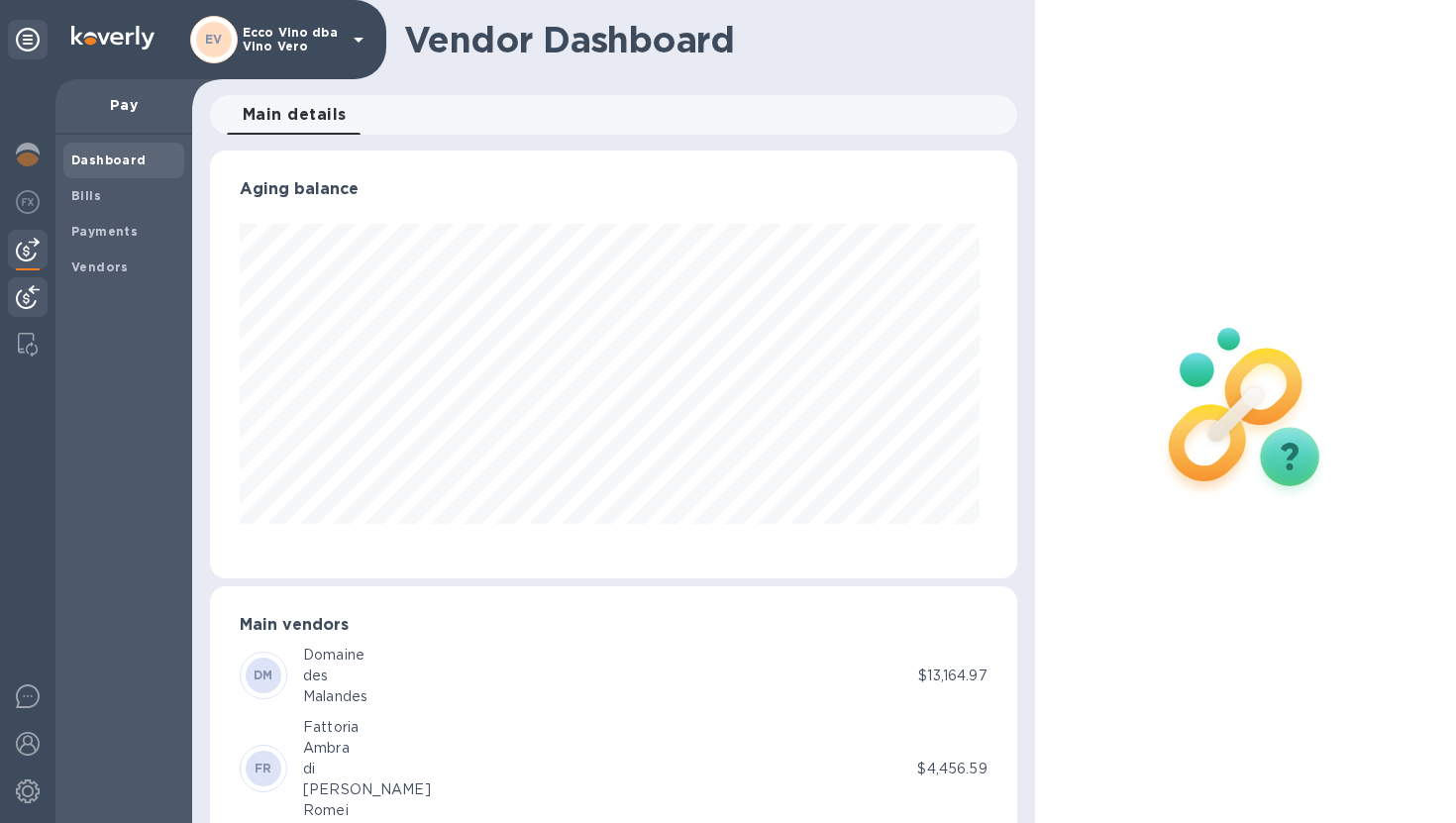scroll, scrollTop: 989945, scrollLeft: 989677, axis: both 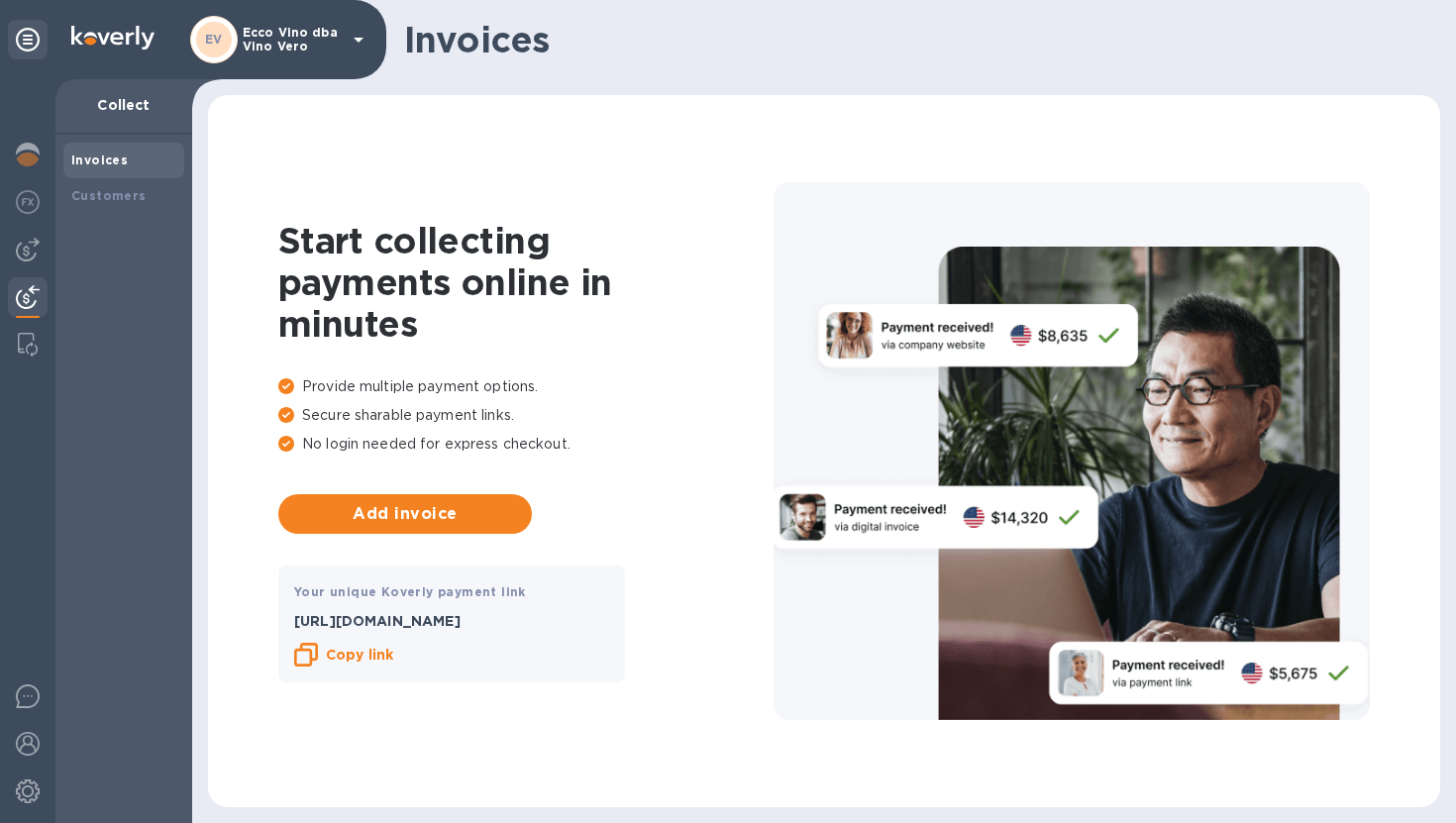 click 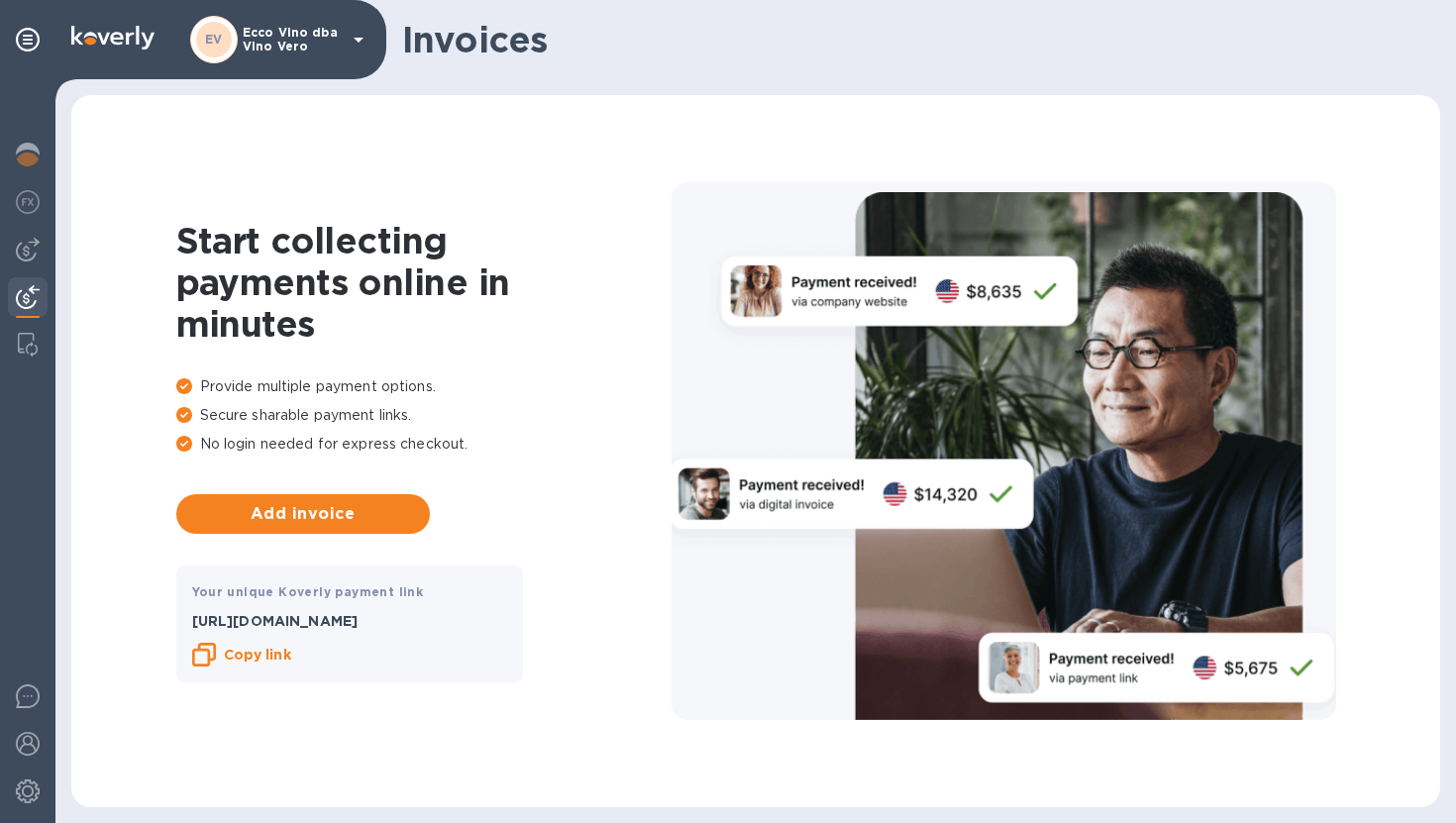 click at bounding box center [28, 451] 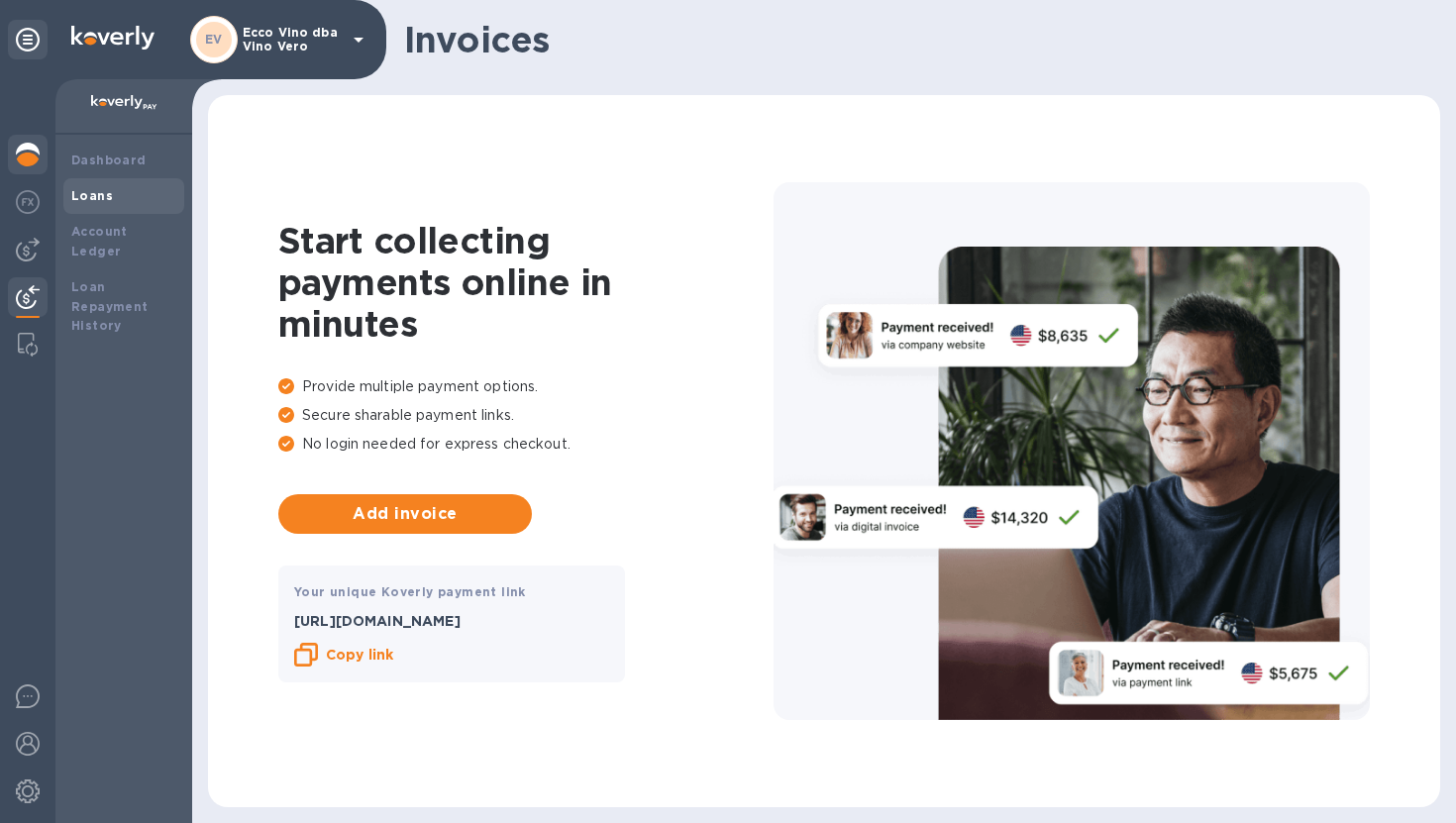 click on "Loans" at bounding box center [92, 195] 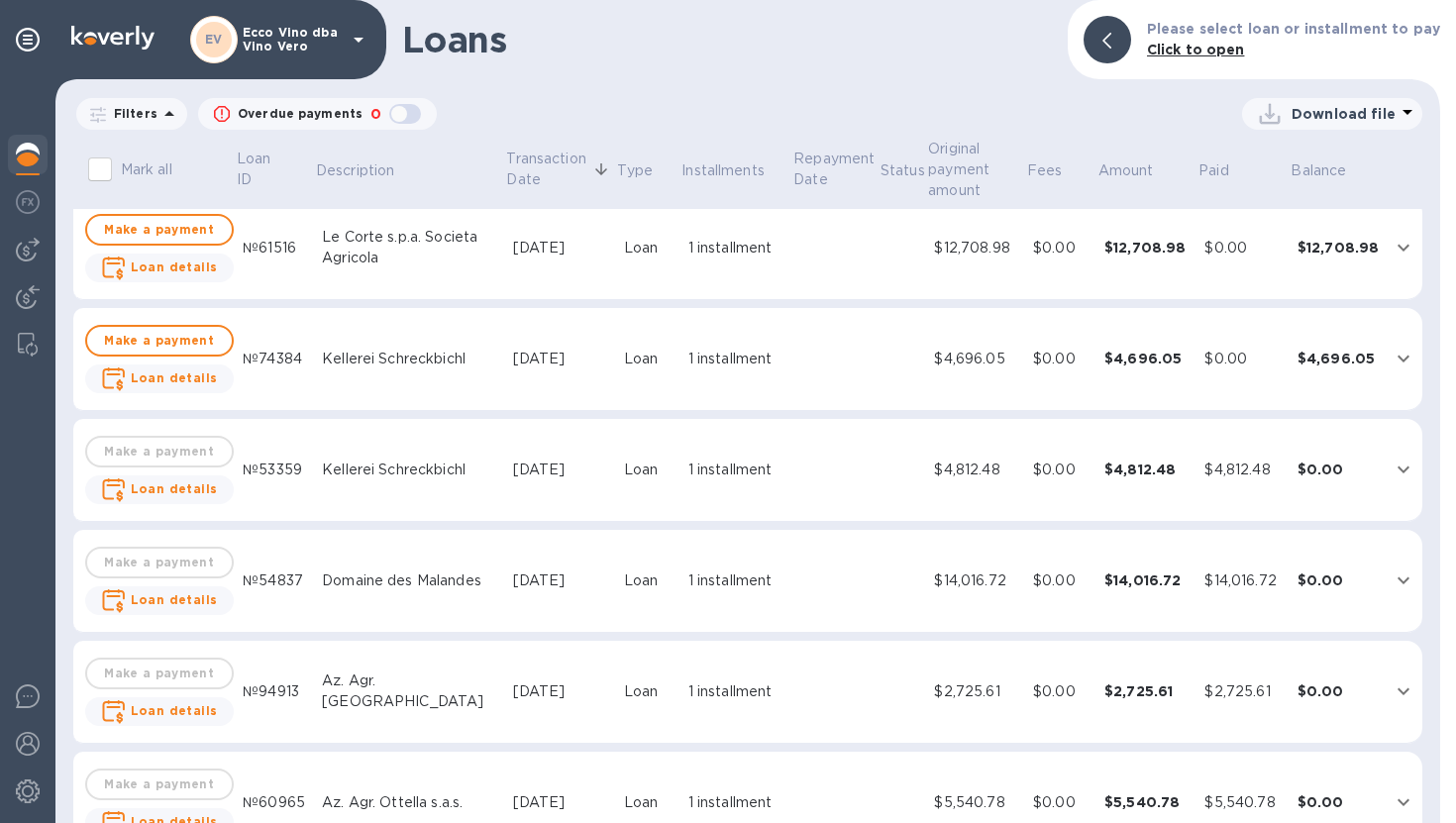 scroll, scrollTop: 0, scrollLeft: 0, axis: both 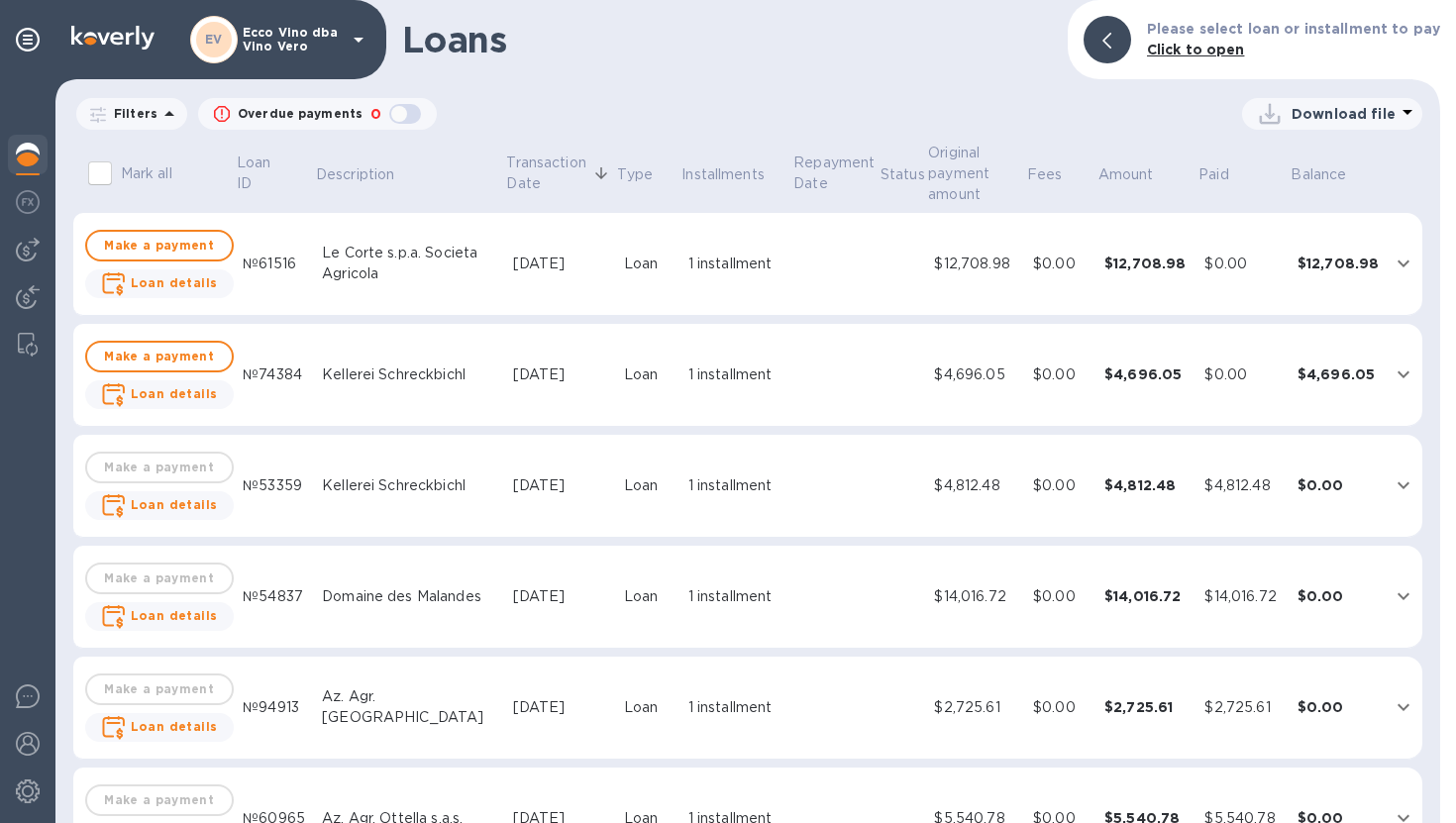 click on "Filters" at bounding box center [132, 113] 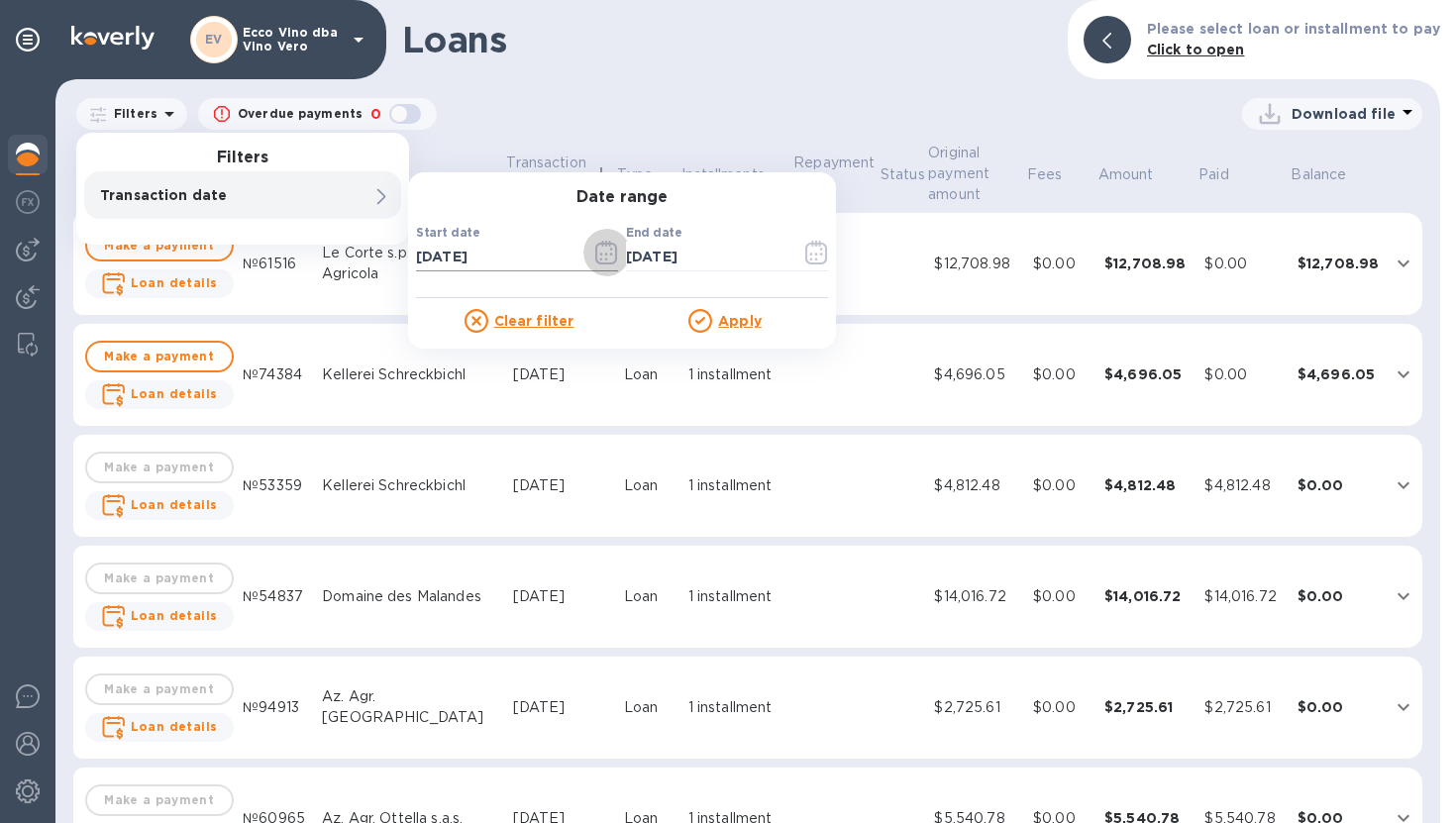 click 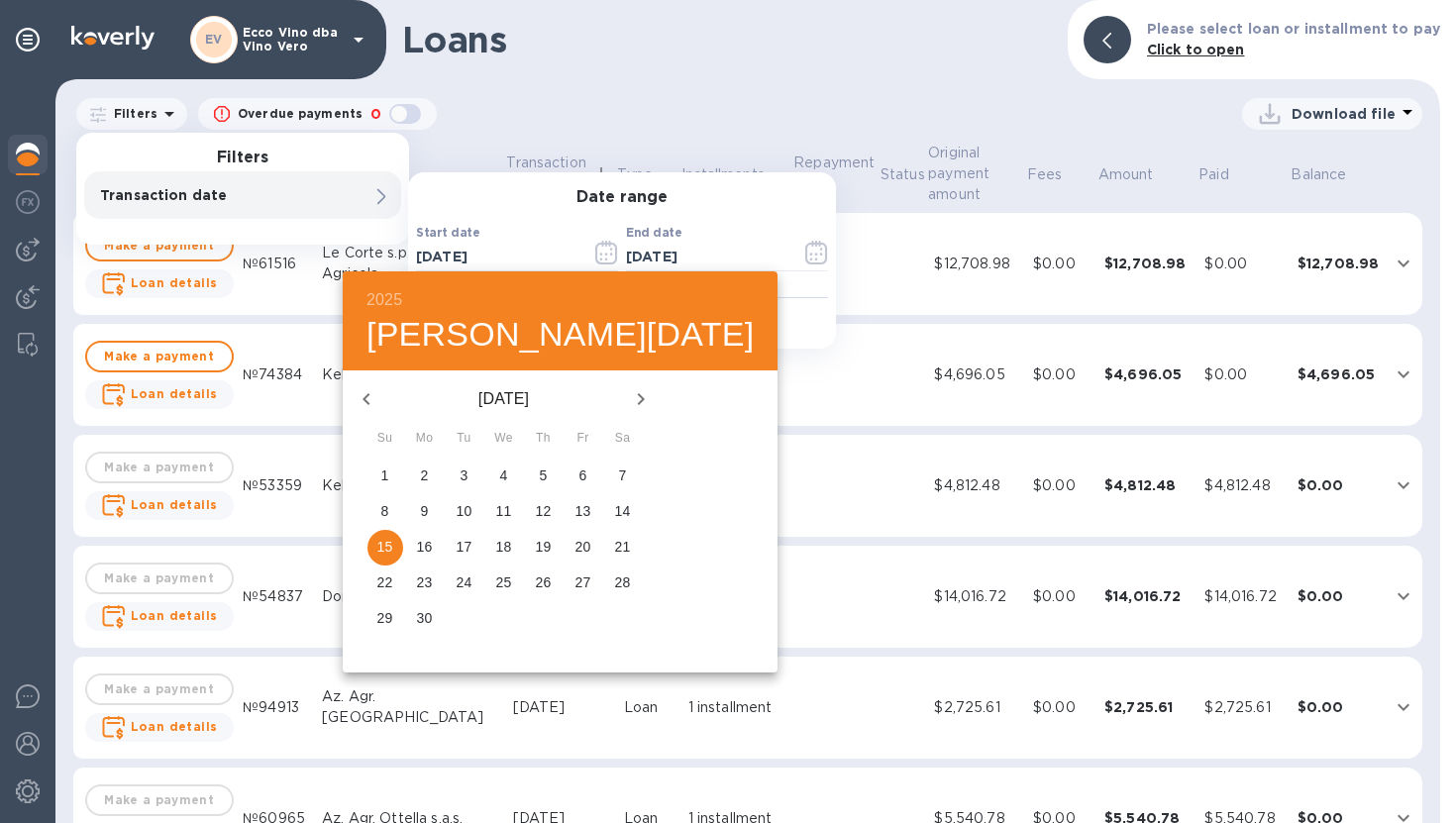 click 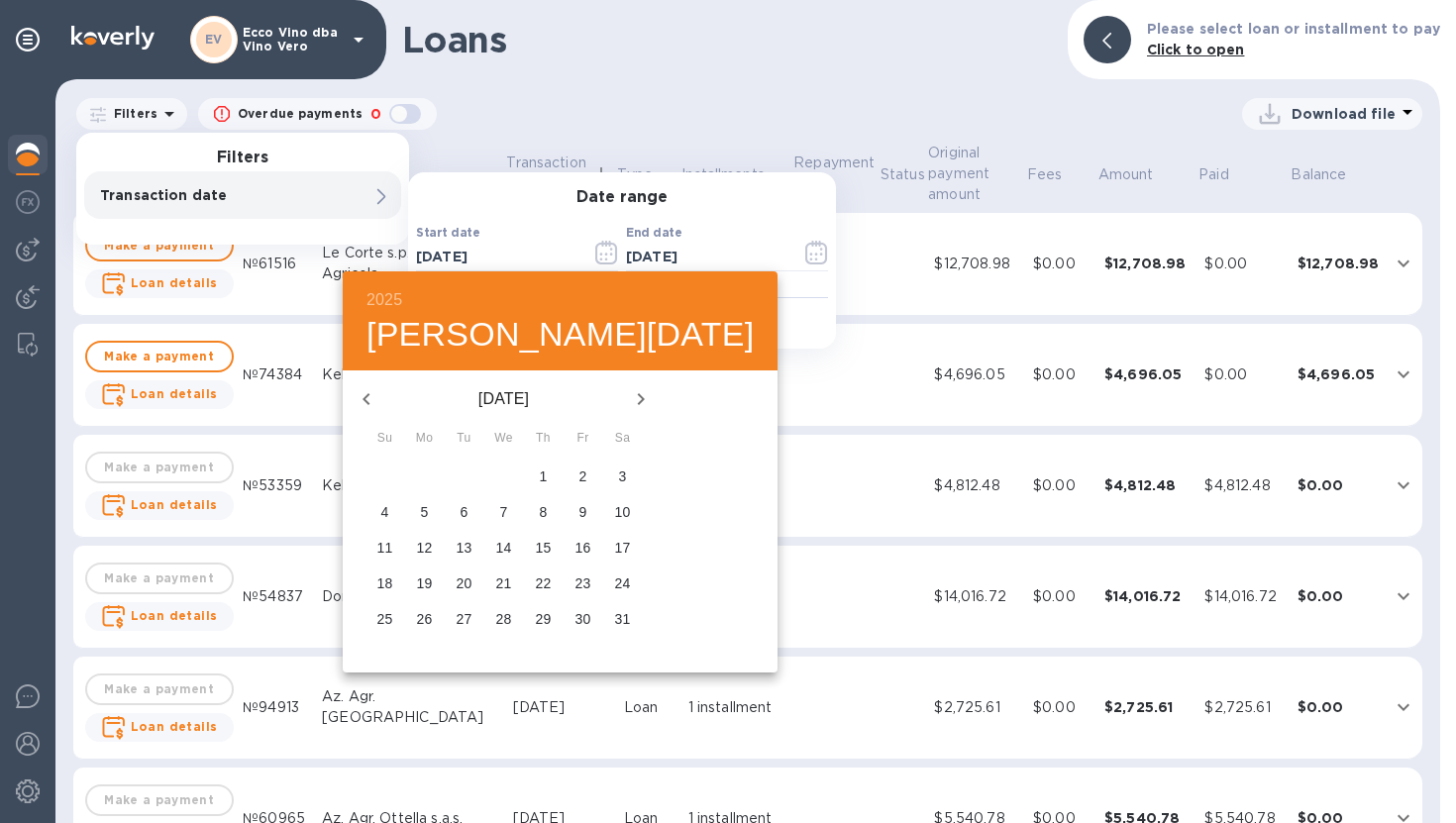 click 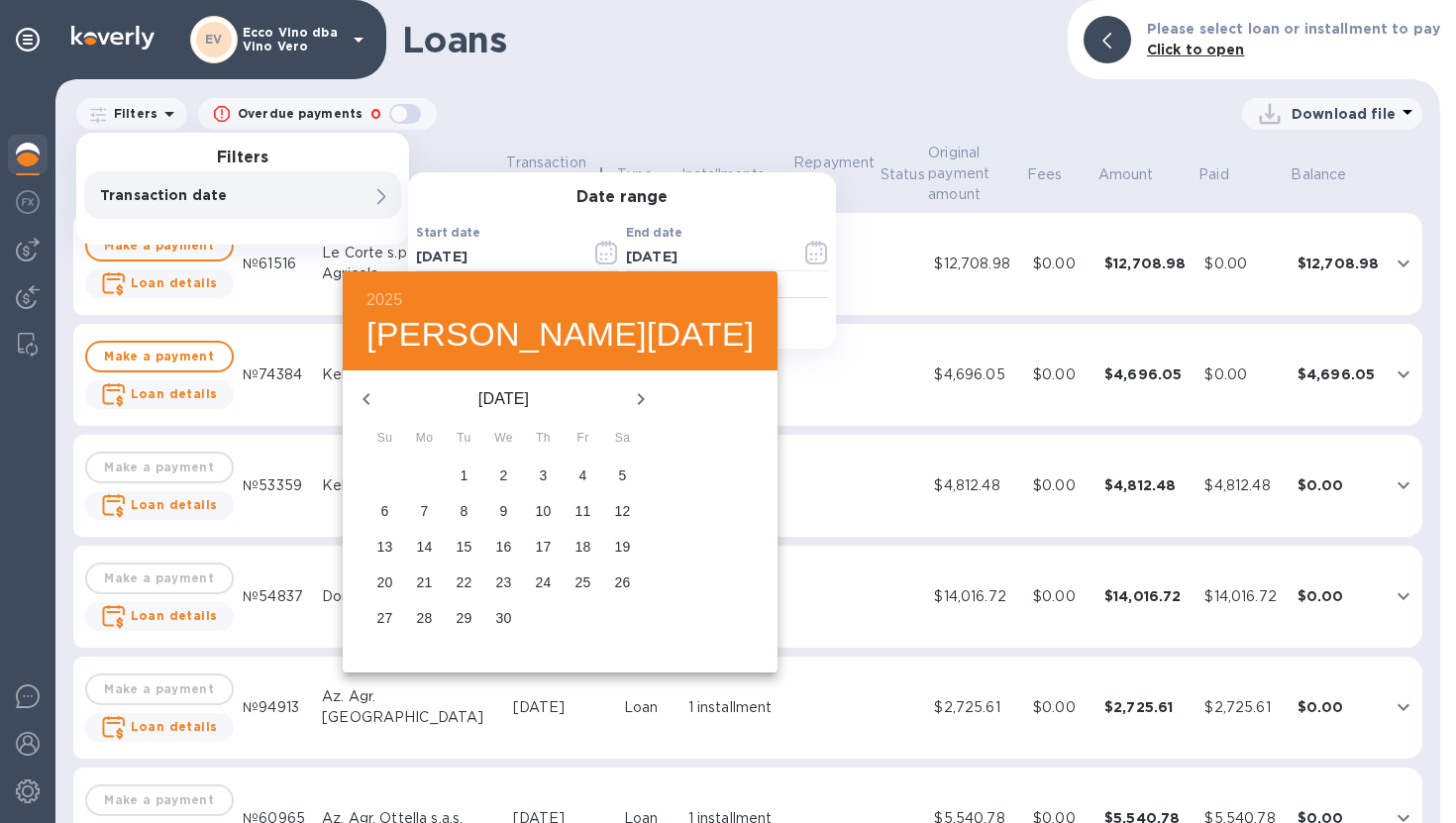 click 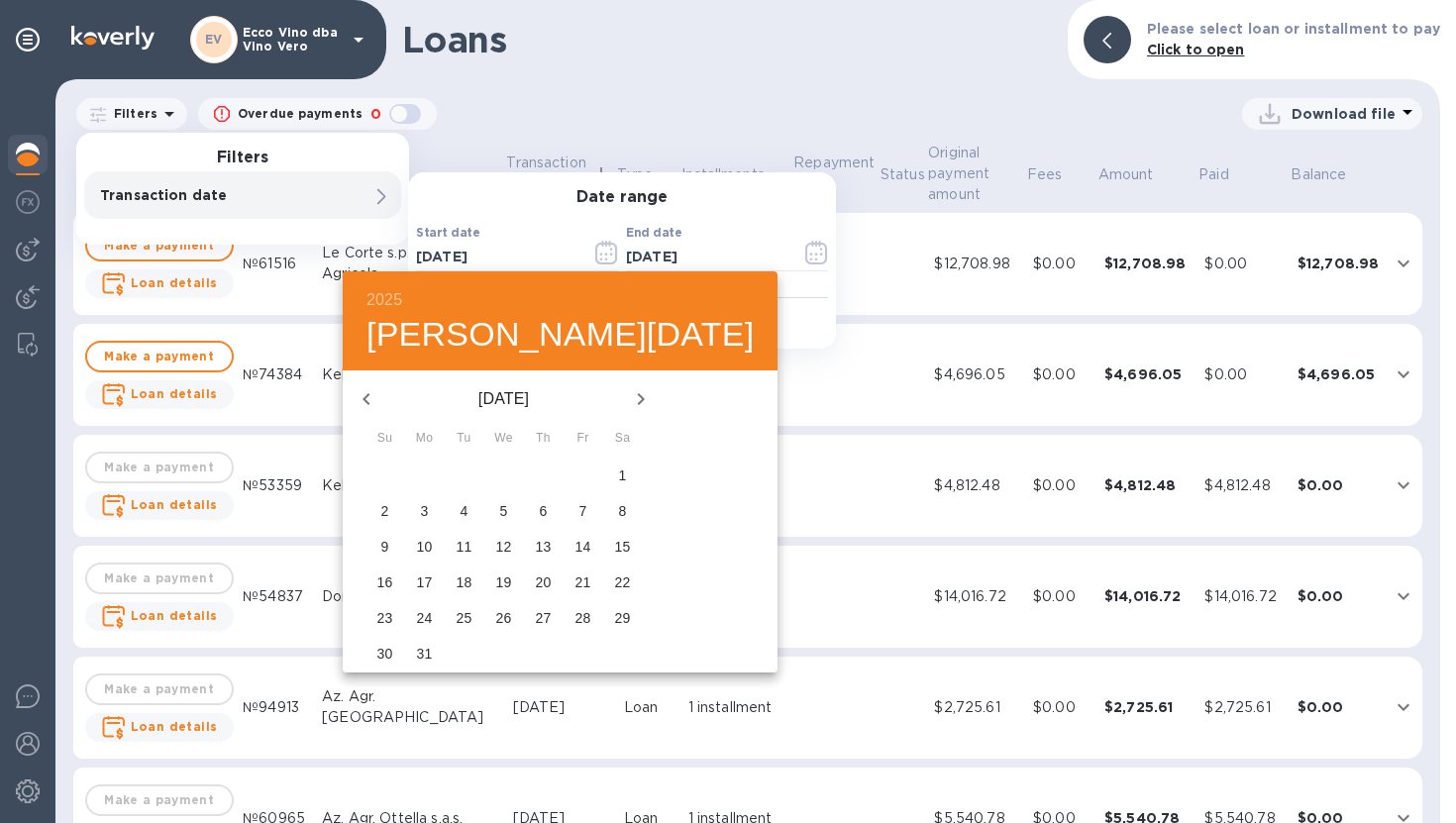click on "3" at bounding box center [425, 511] 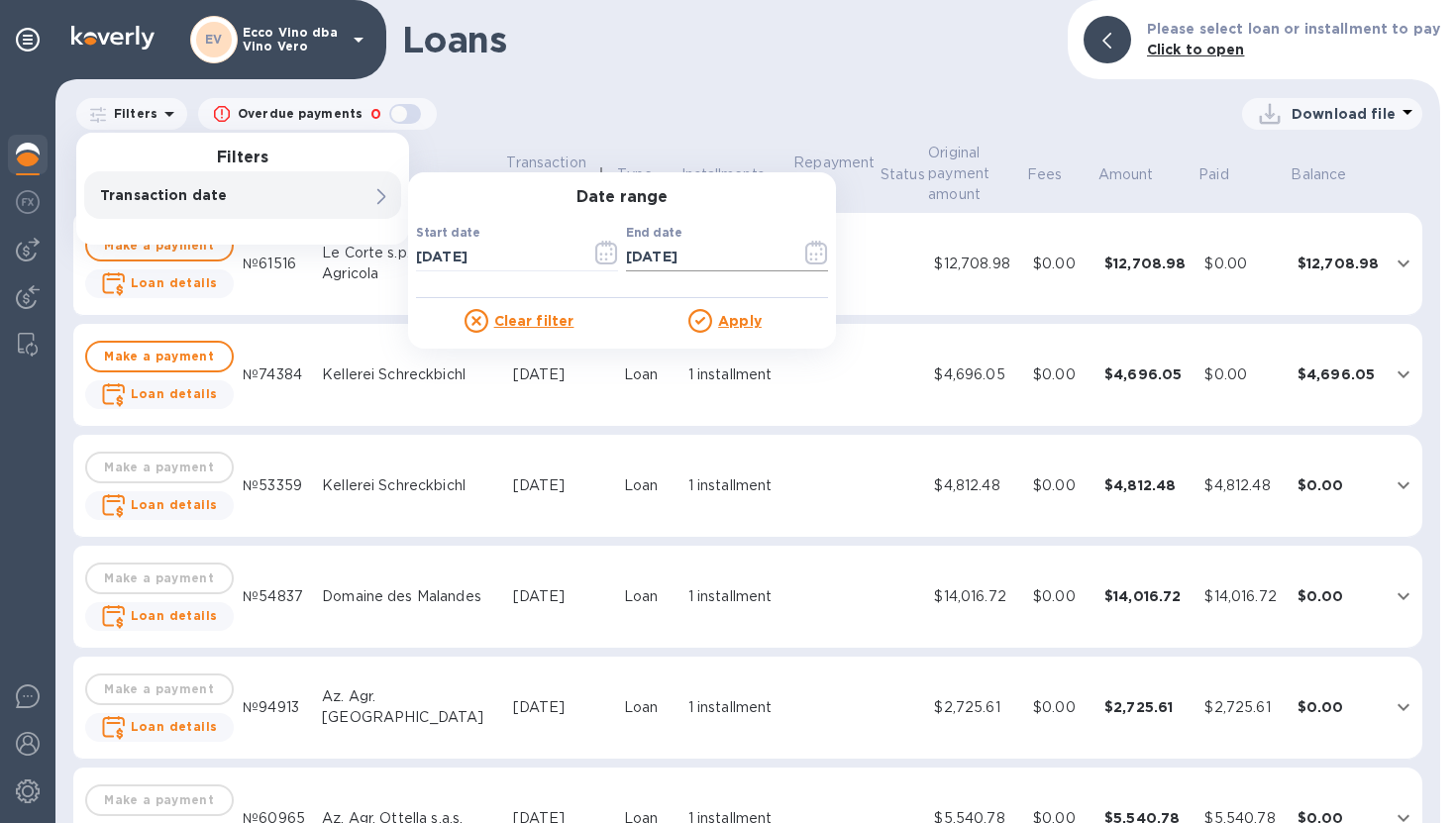 click 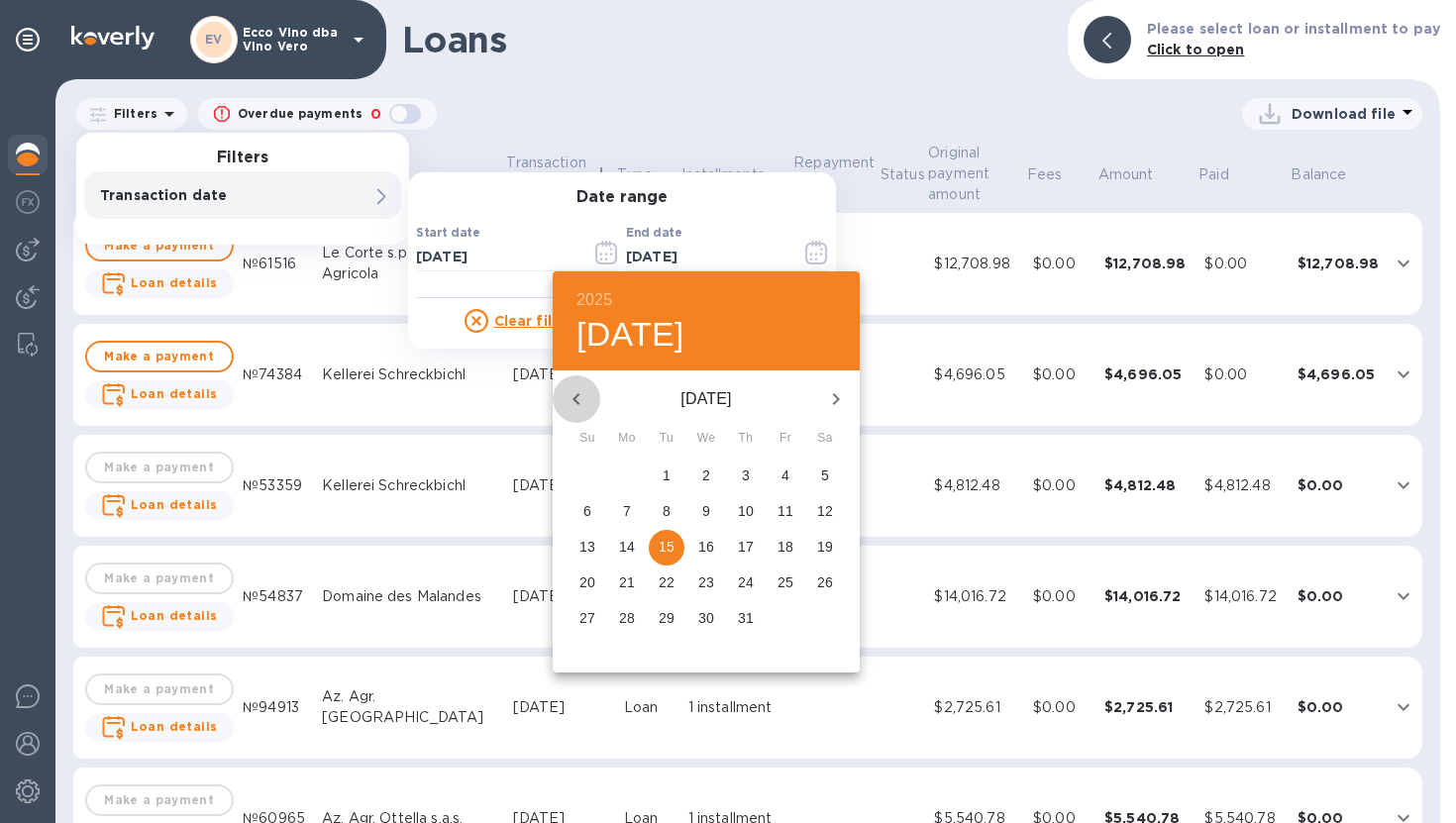 click 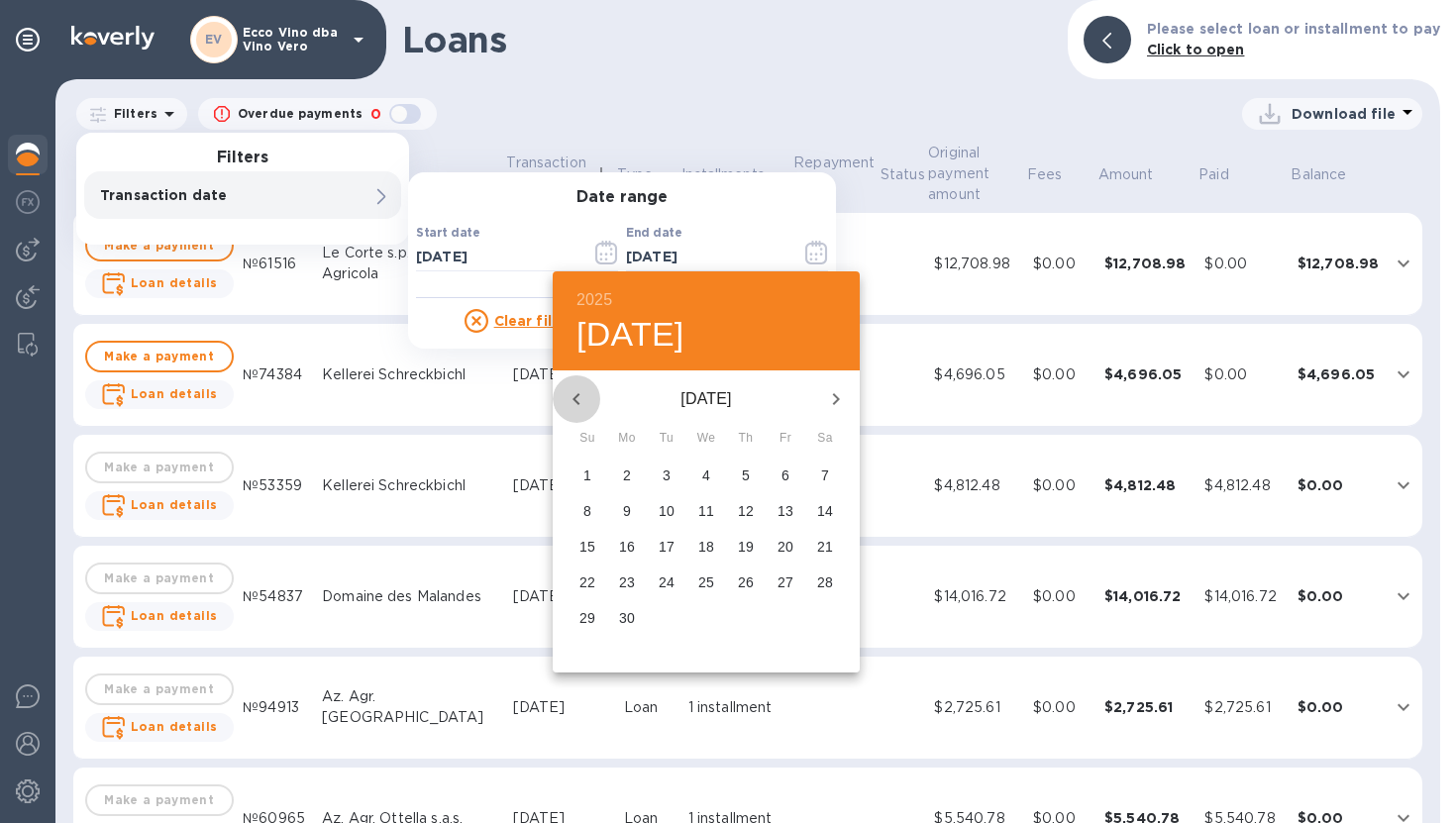 click 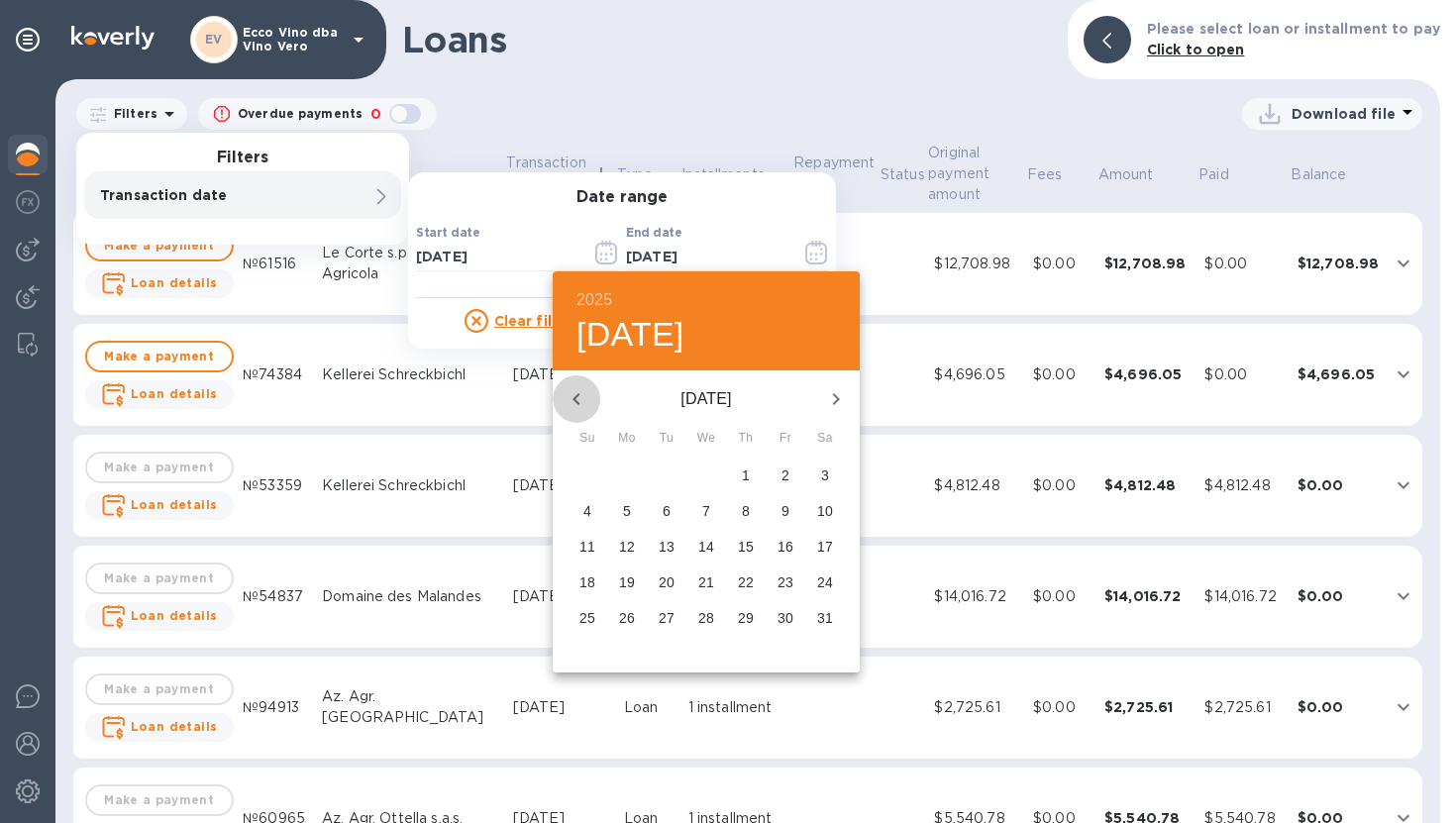 click 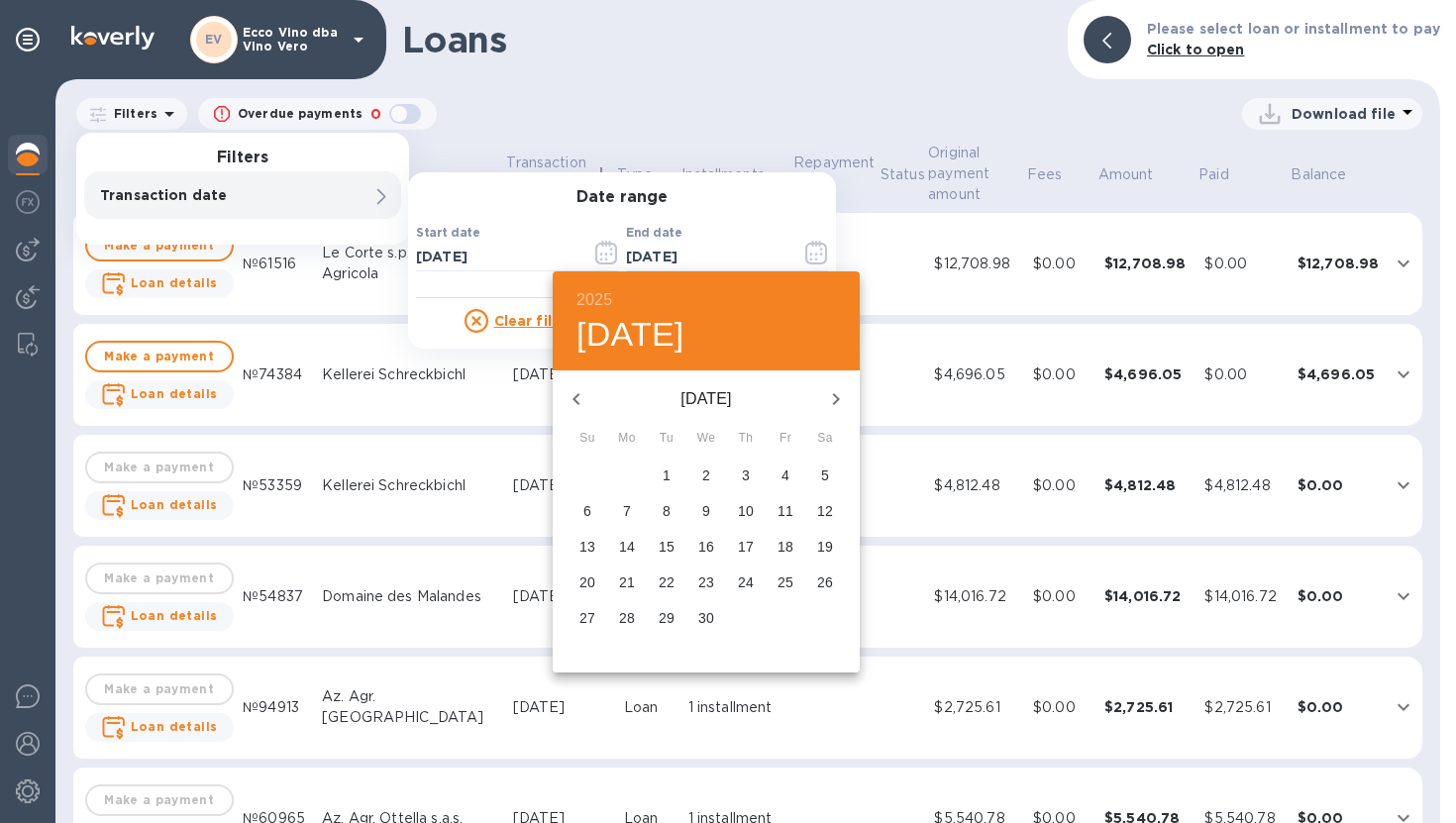 click 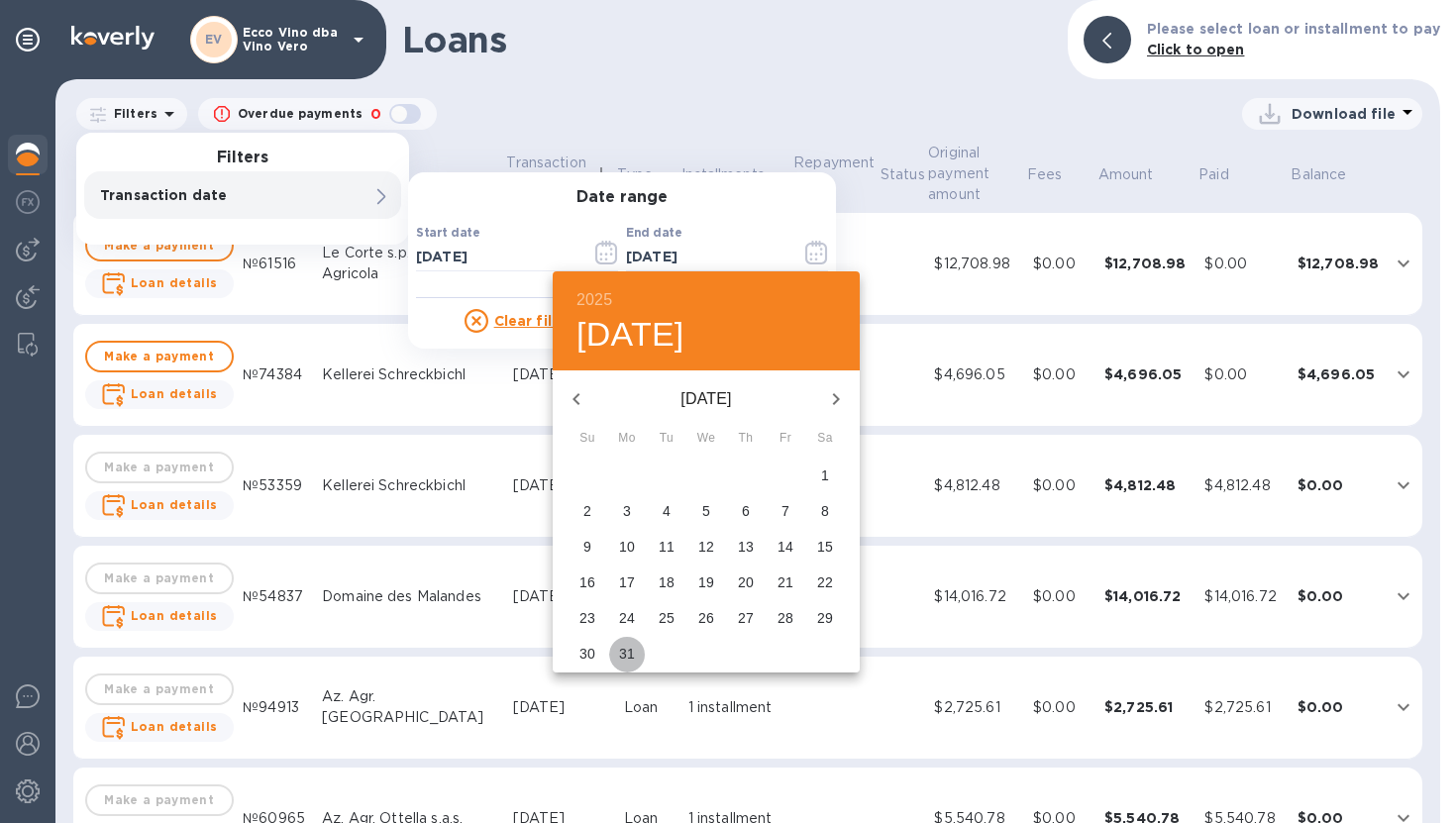 click on "31" at bounding box center [627, 654] 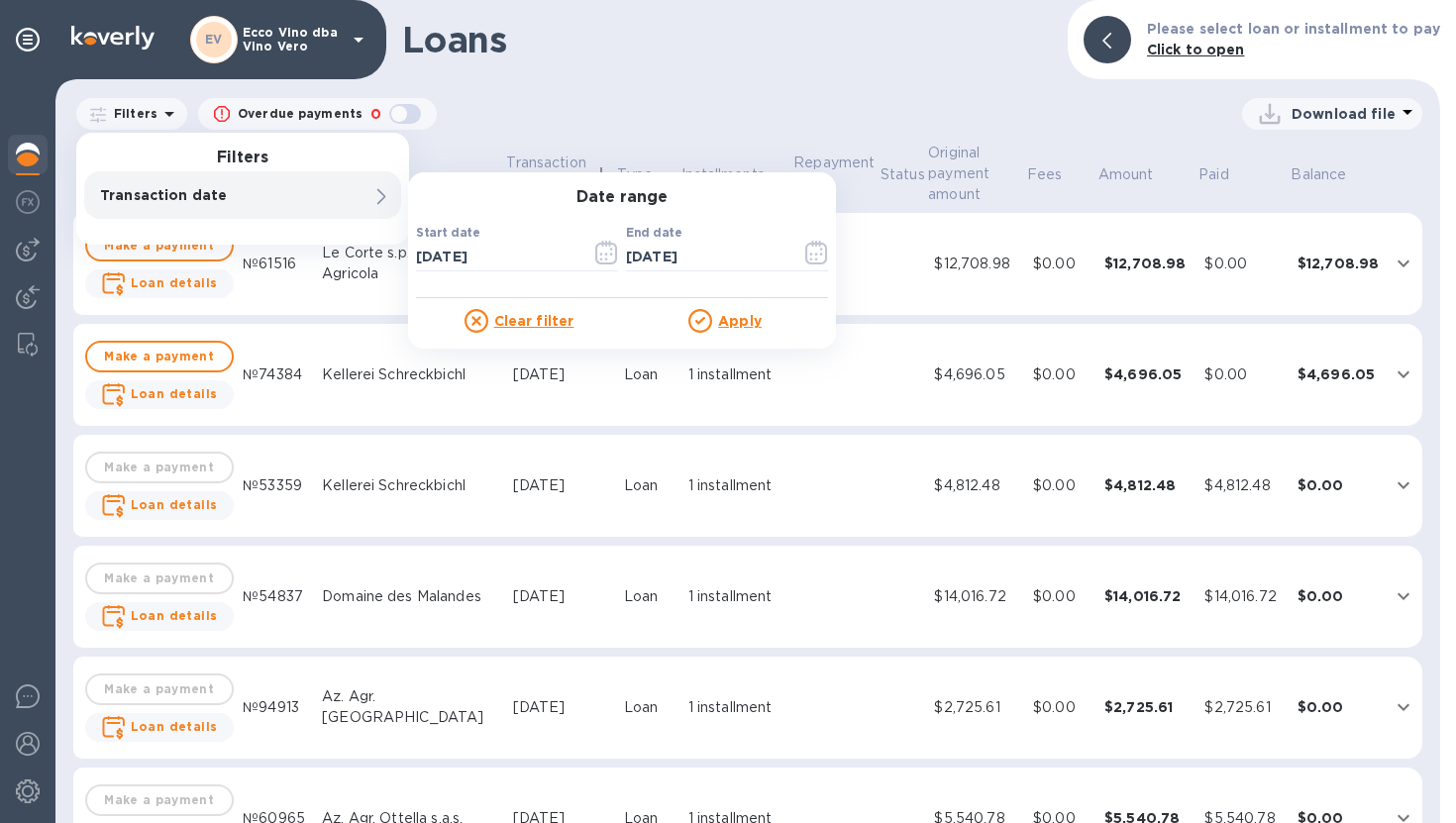click on "Apply" at bounding box center [740, 321] 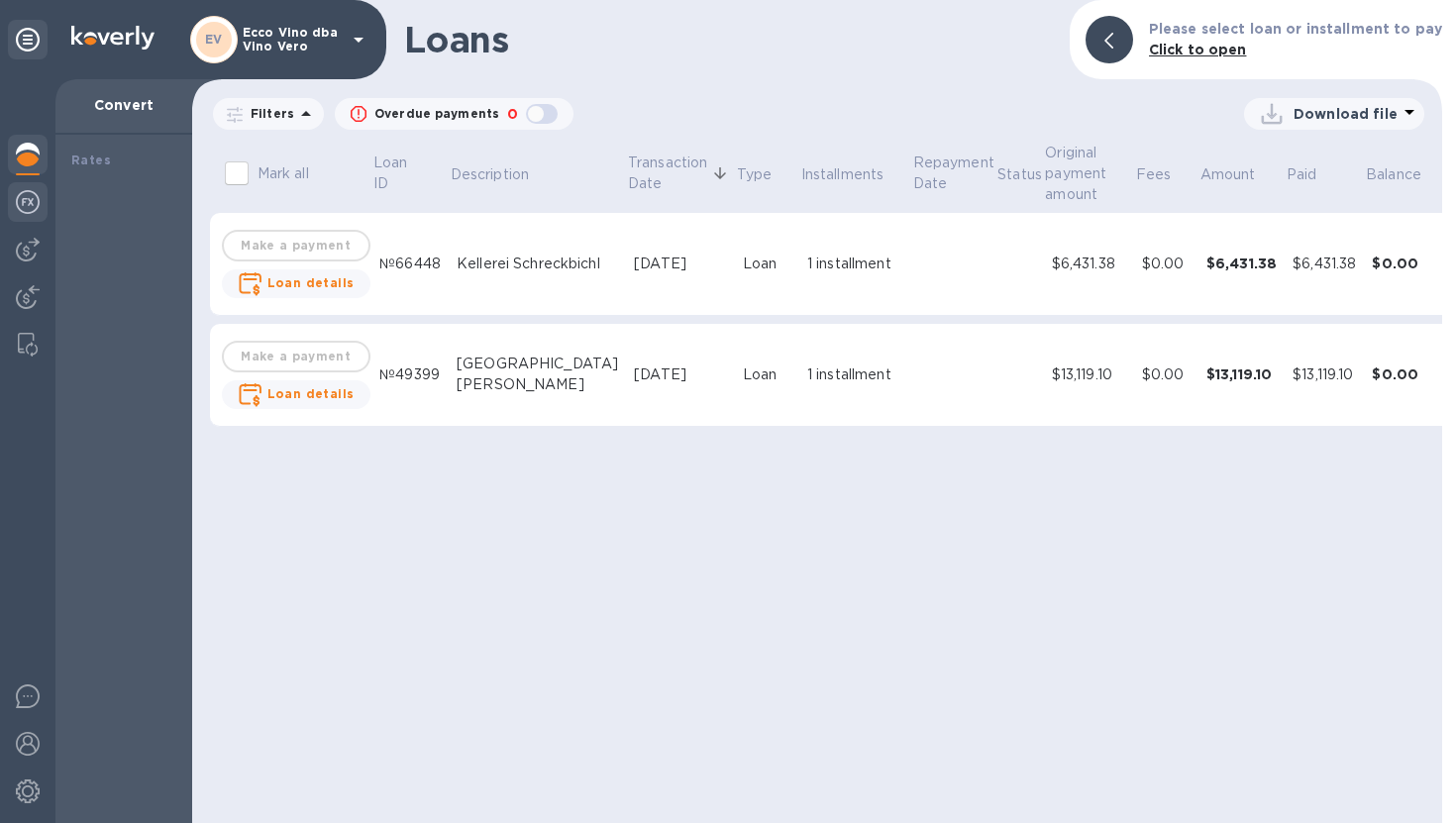 click at bounding box center [28, 202] 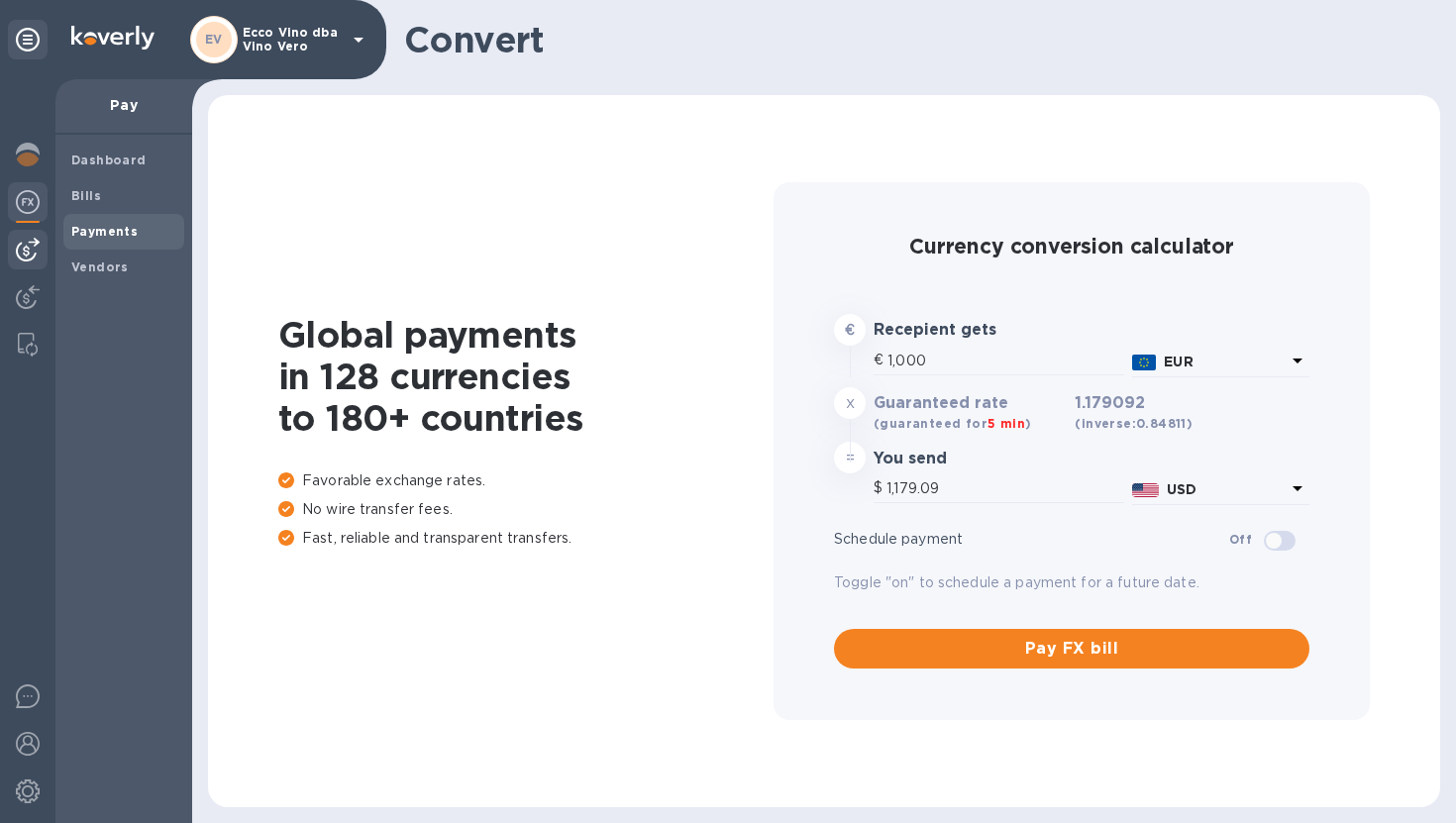 click on "Payments" at bounding box center (104, 231) 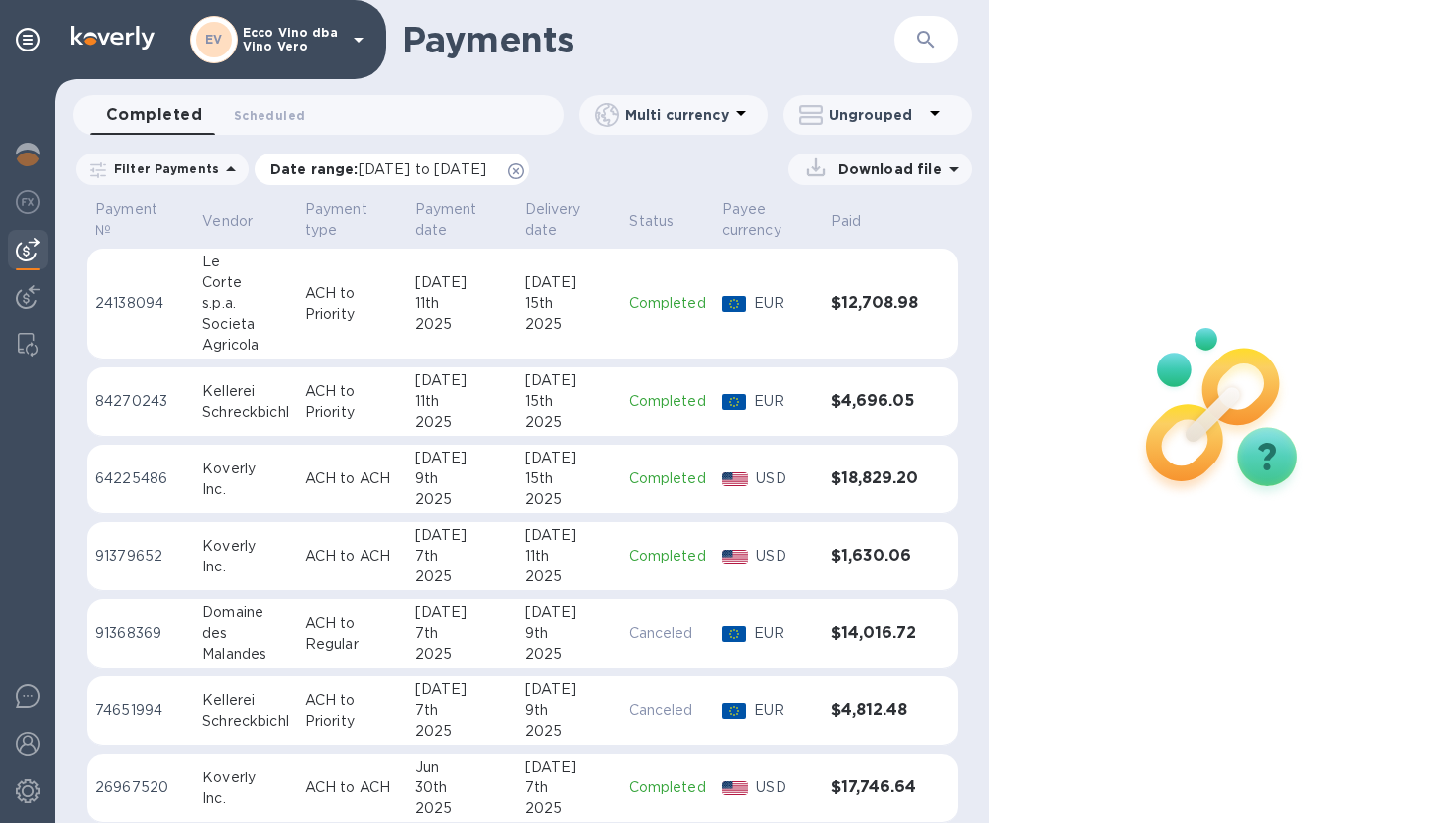 click 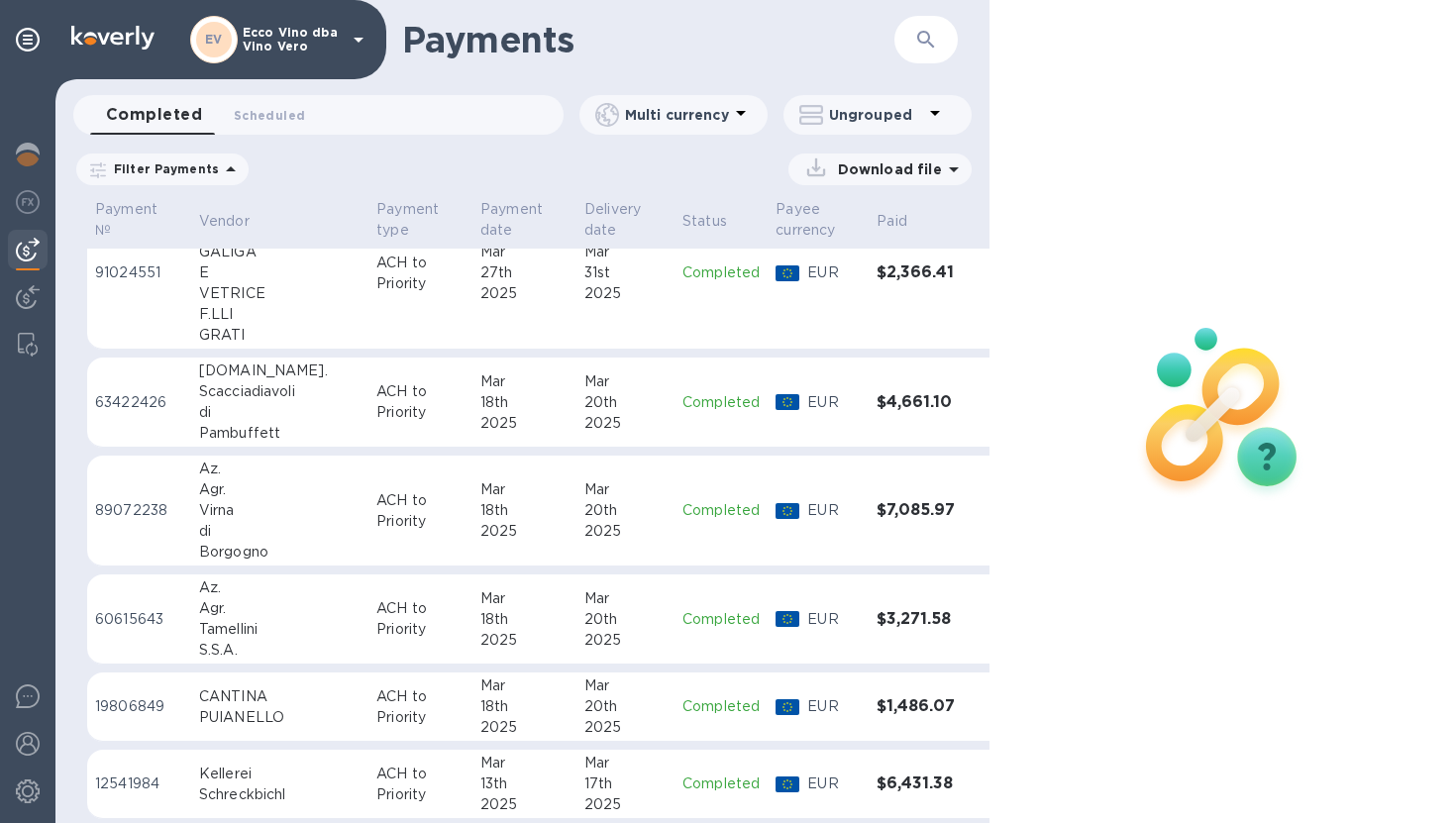 scroll, scrollTop: 2448, scrollLeft: 0, axis: vertical 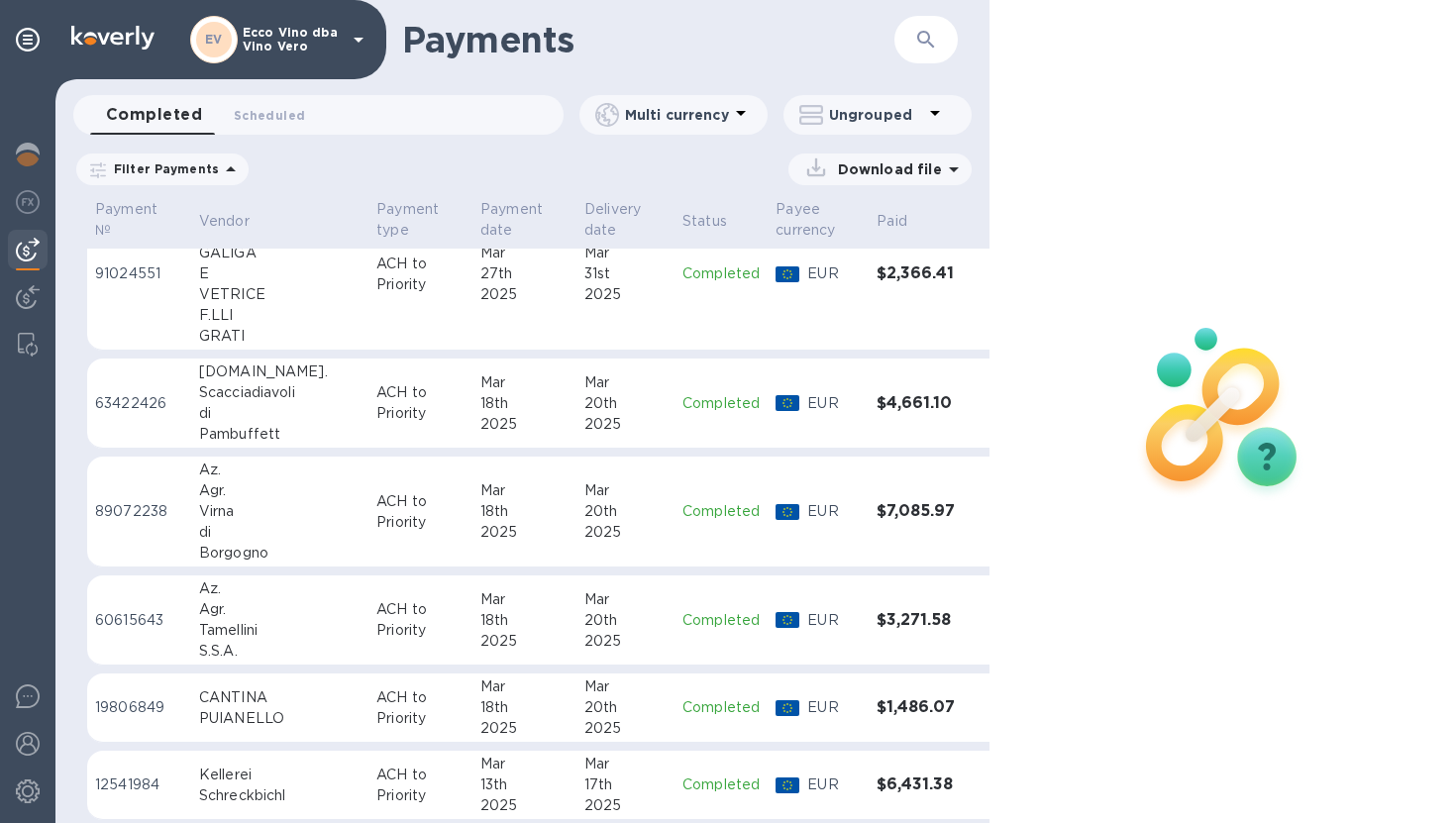 click on "18th" at bounding box center [524, 707] 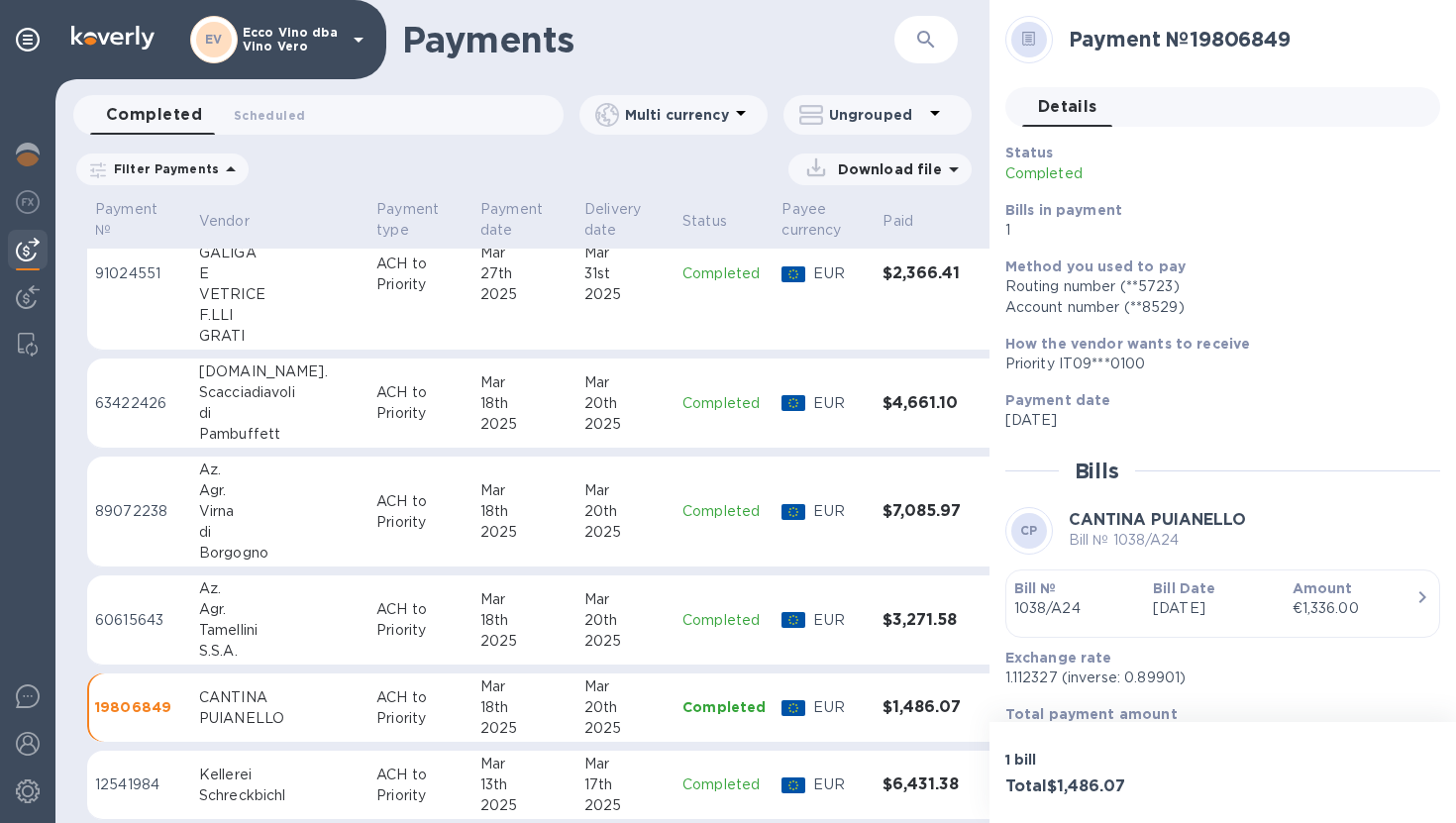 click on "$3,271.58" at bounding box center (927, 620) 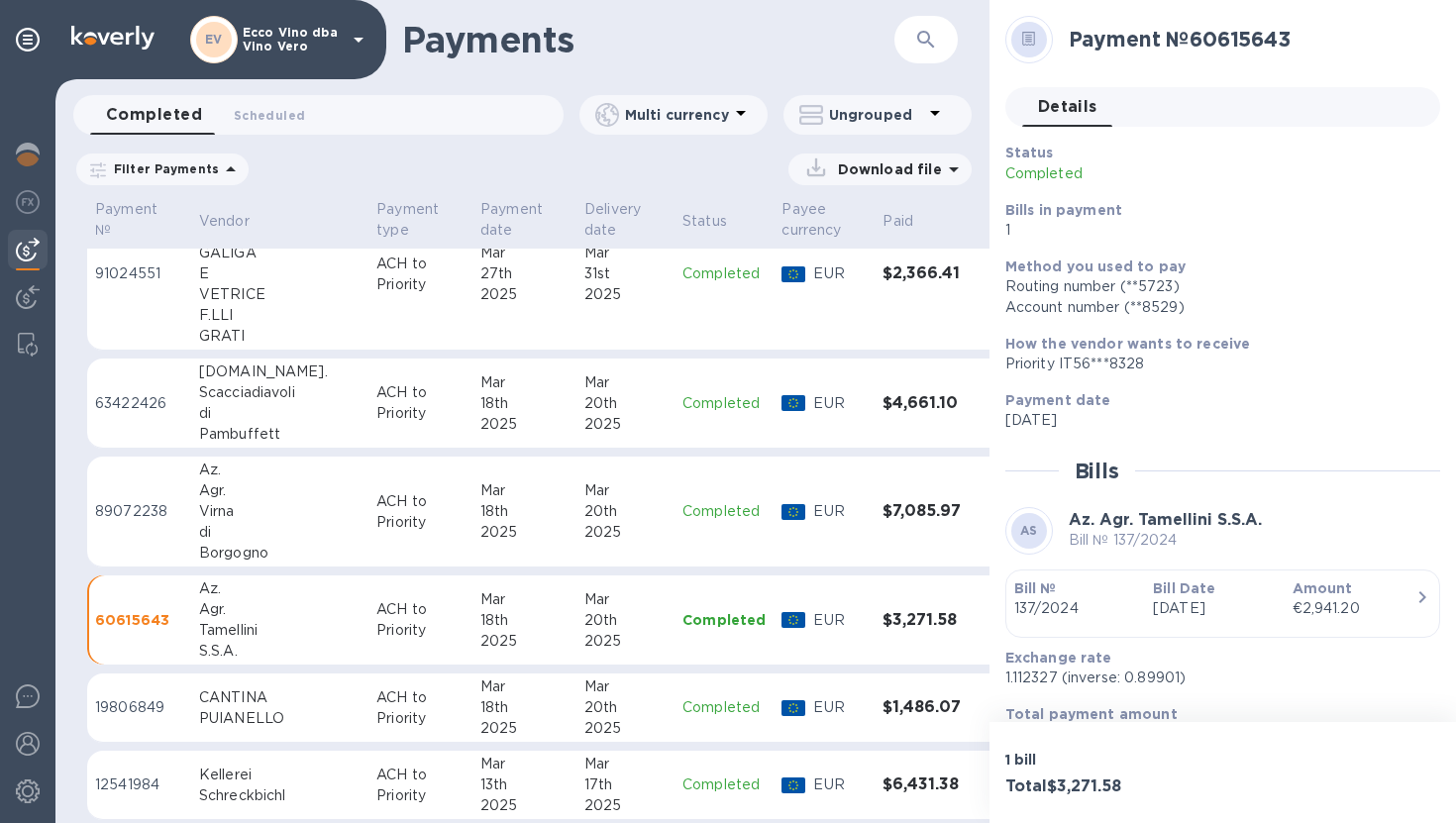 click on "$7,085.97" at bounding box center [927, 512] 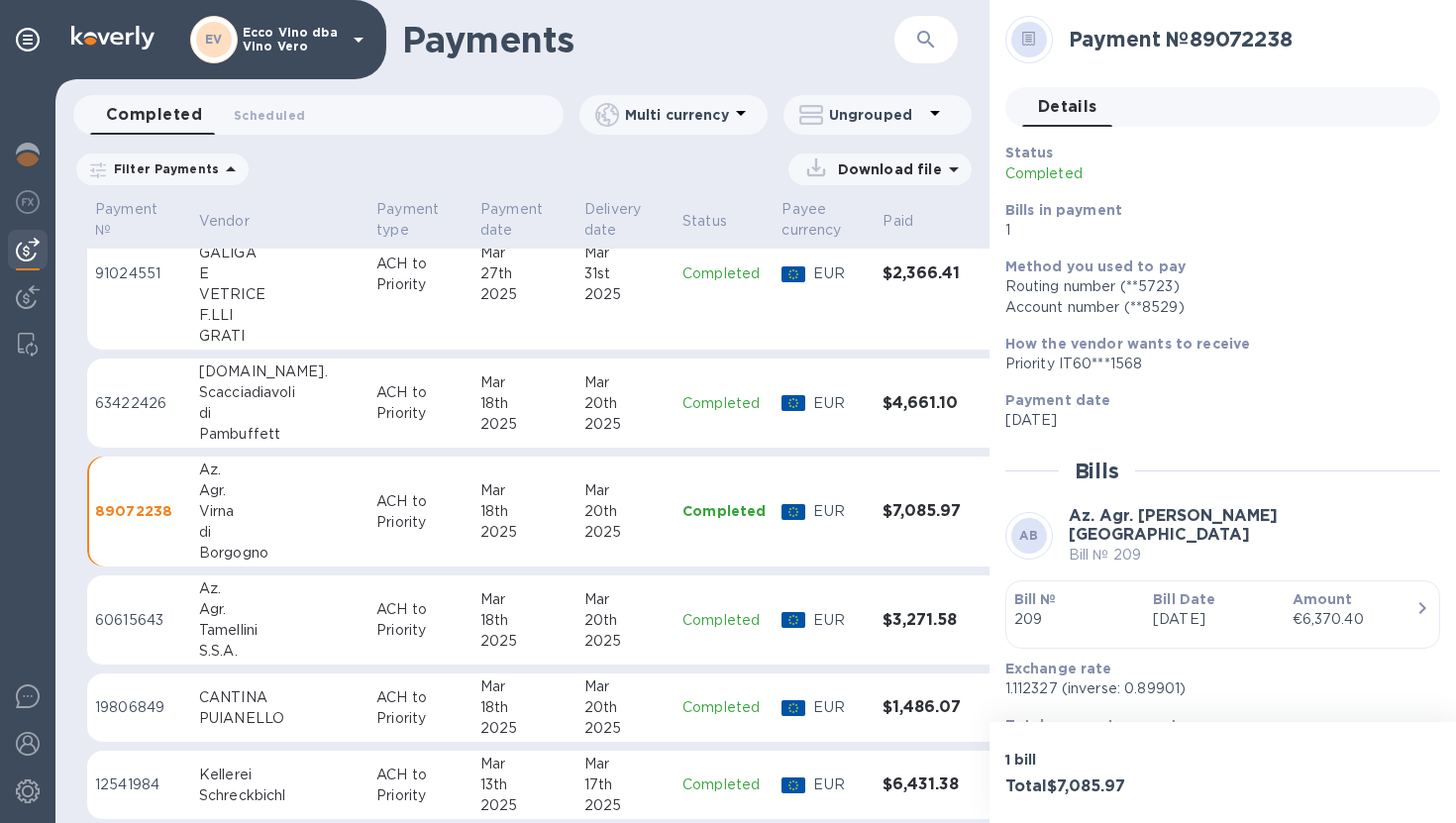 click on "Completed" at bounding box center (724, 403) 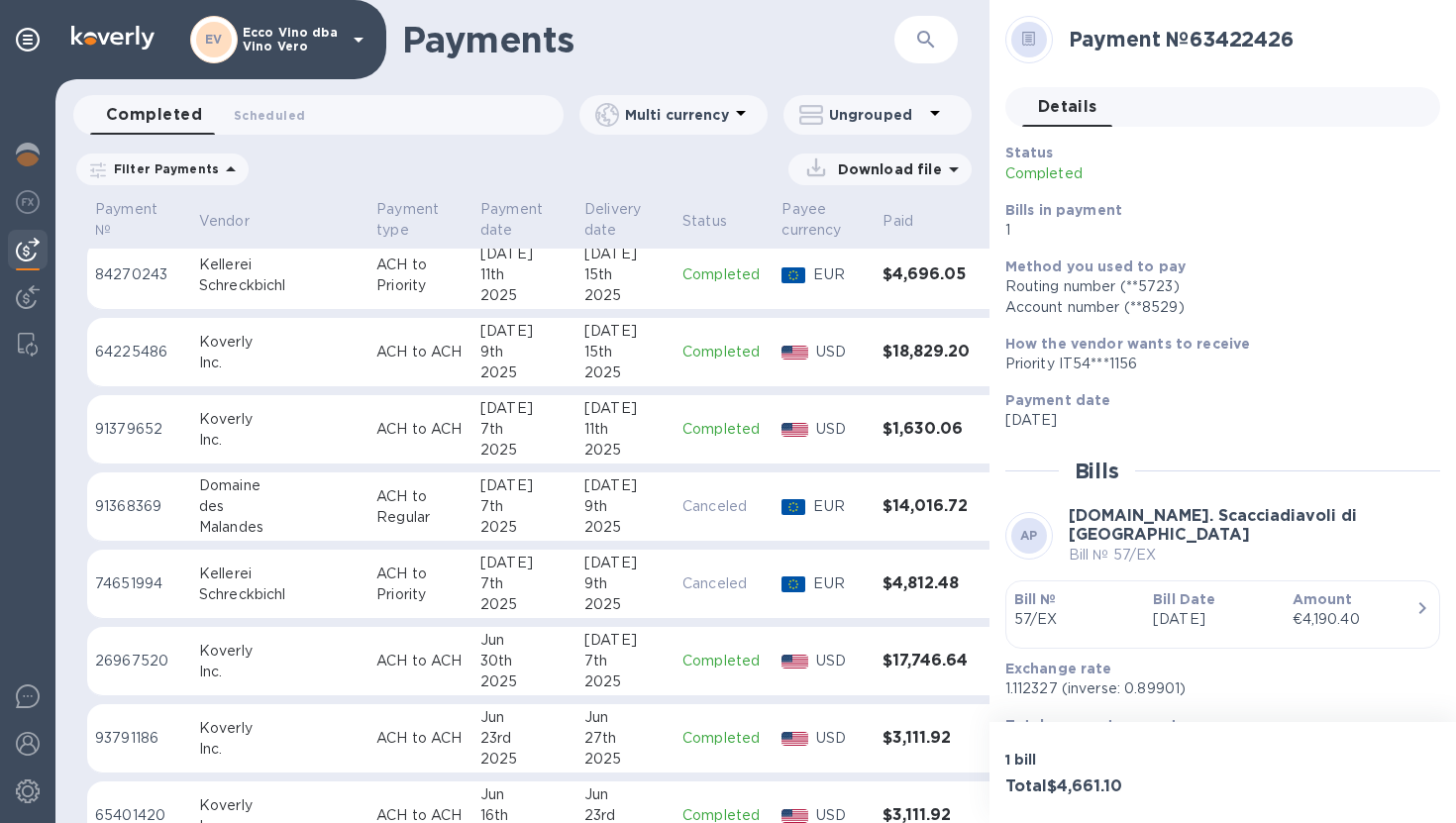 scroll, scrollTop: 0, scrollLeft: 0, axis: both 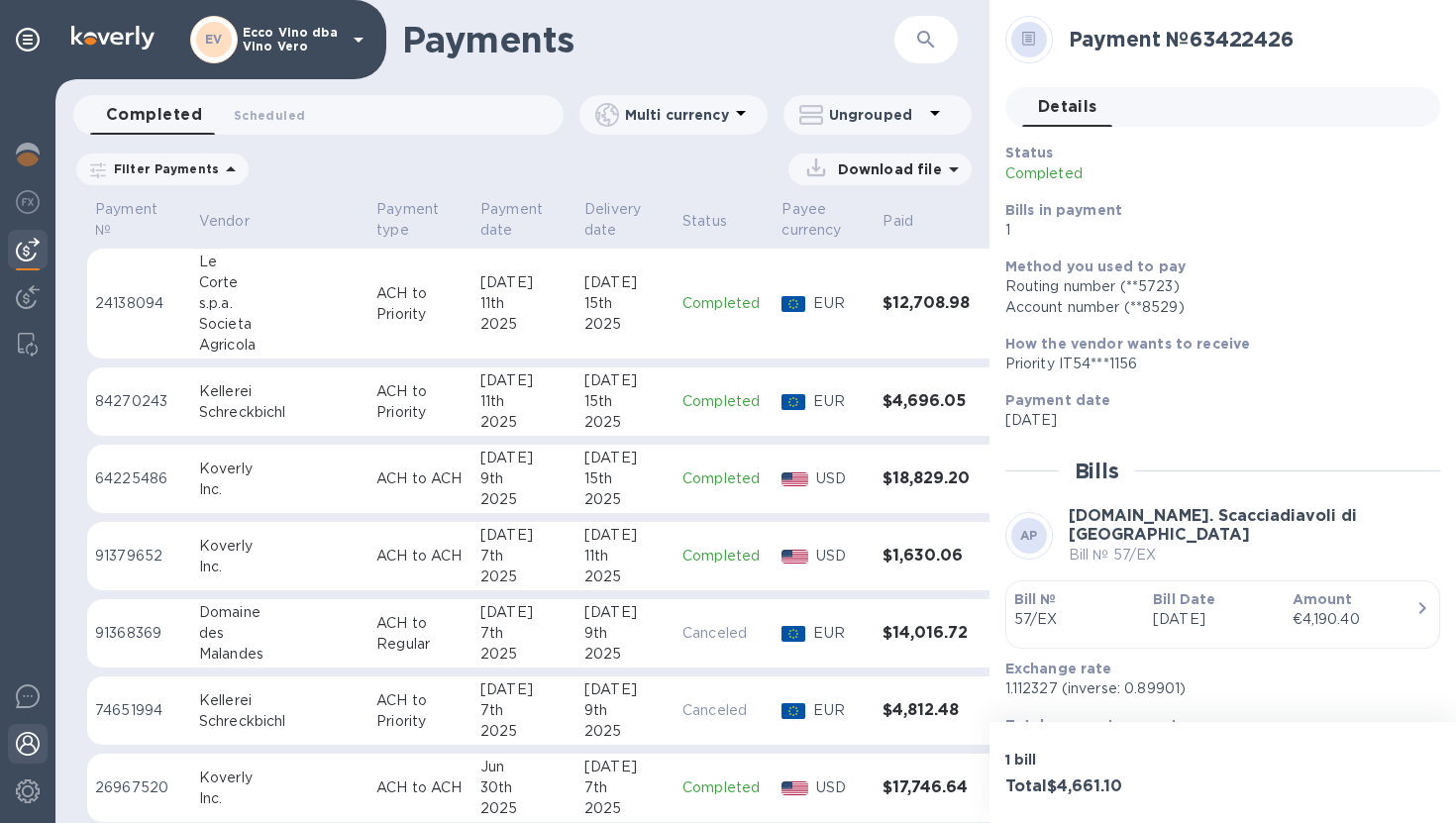 click at bounding box center [28, 744] 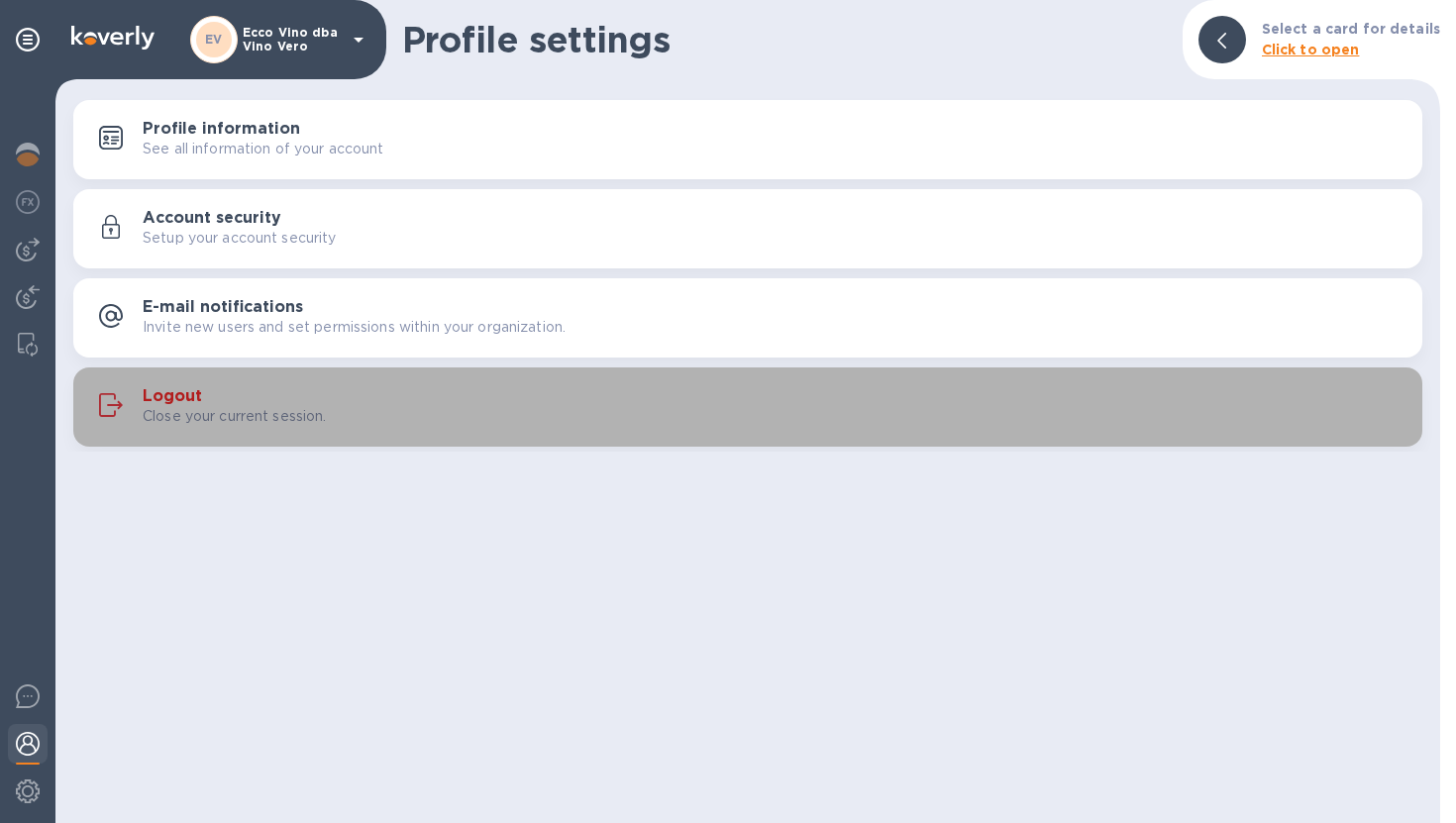 click on "Close your current session." at bounding box center (235, 416) 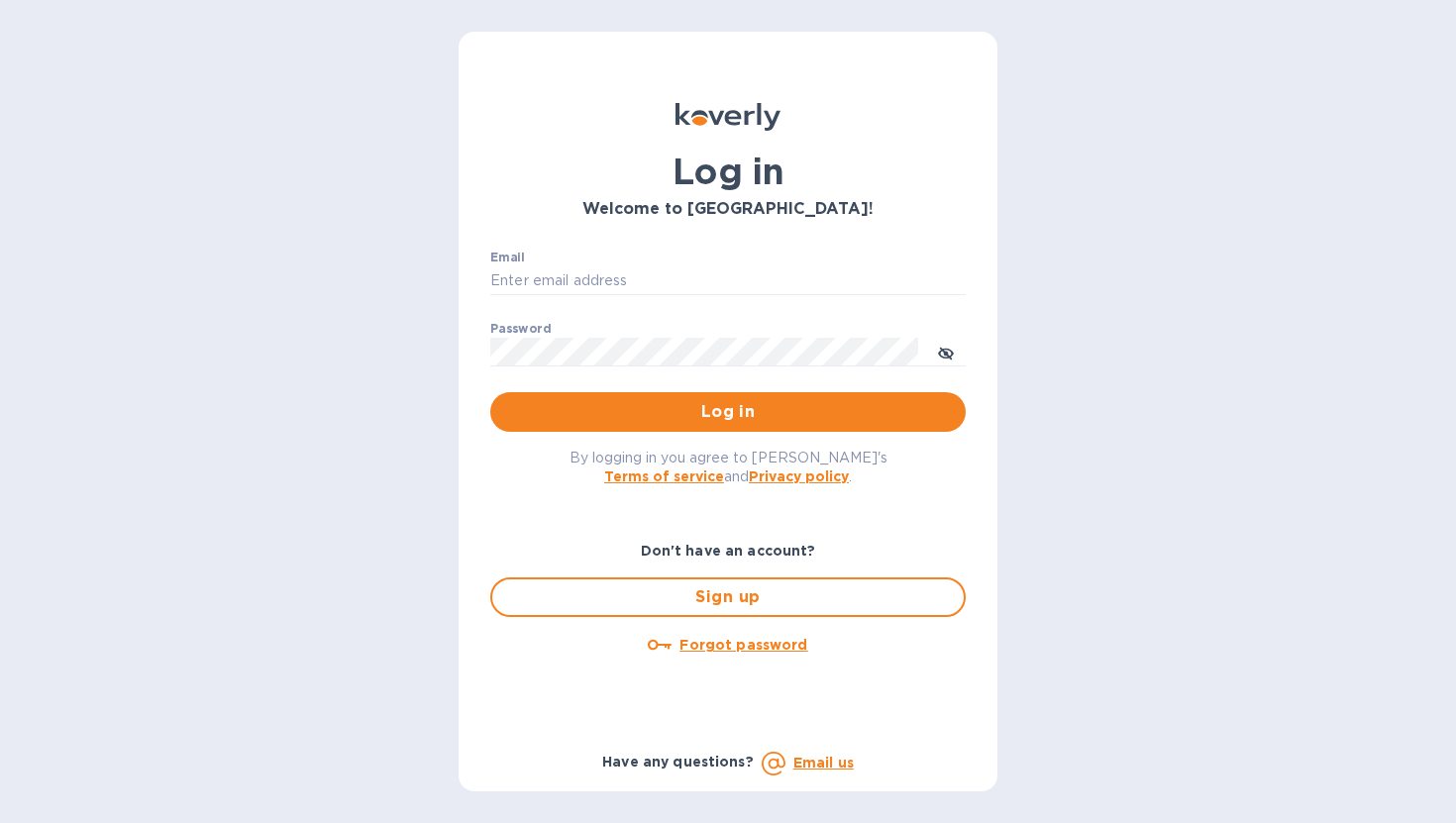 type on "[PERSON_NAME][EMAIL_ADDRESS][DOMAIN_NAME]" 